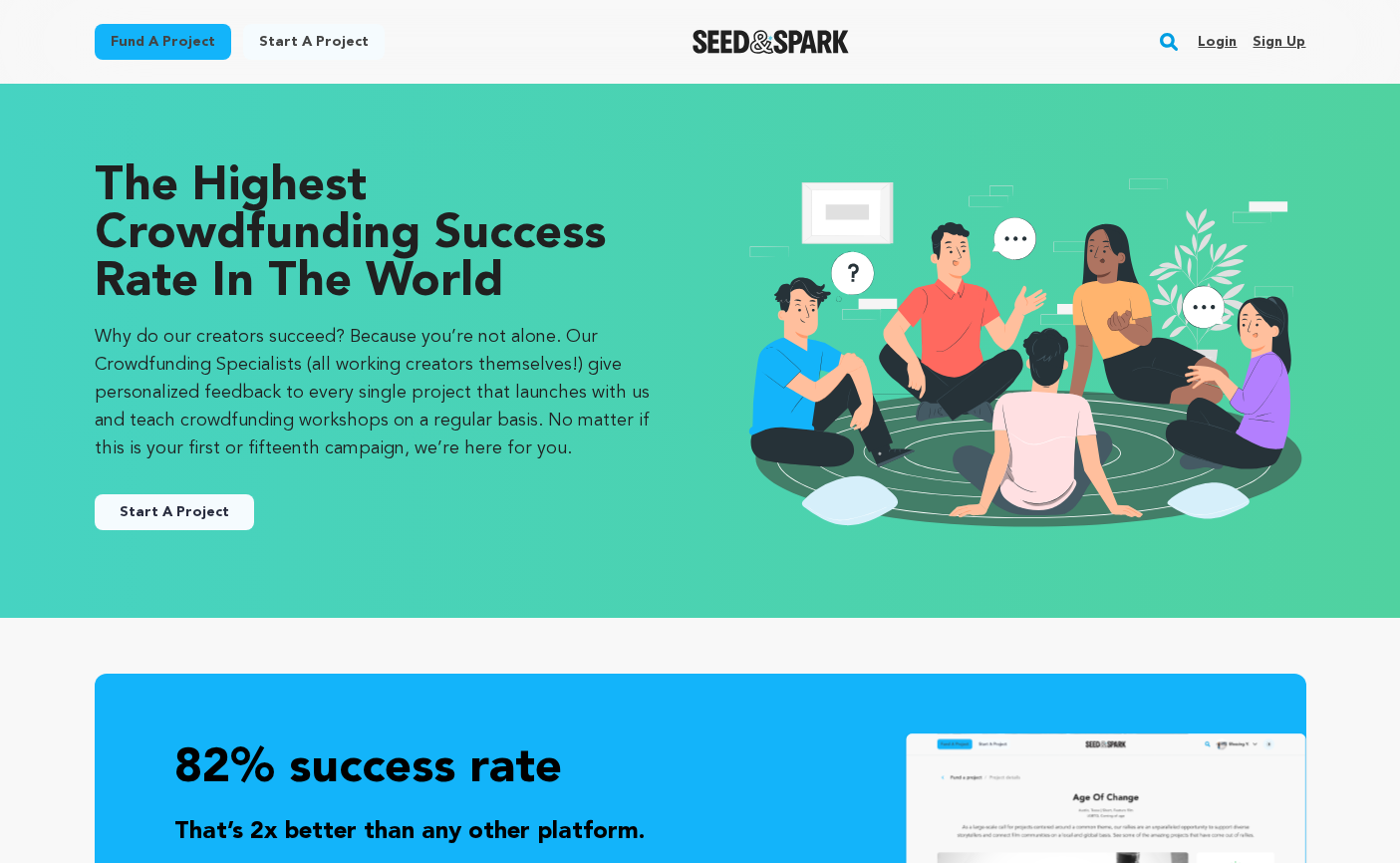 scroll, scrollTop: 0, scrollLeft: 0, axis: both 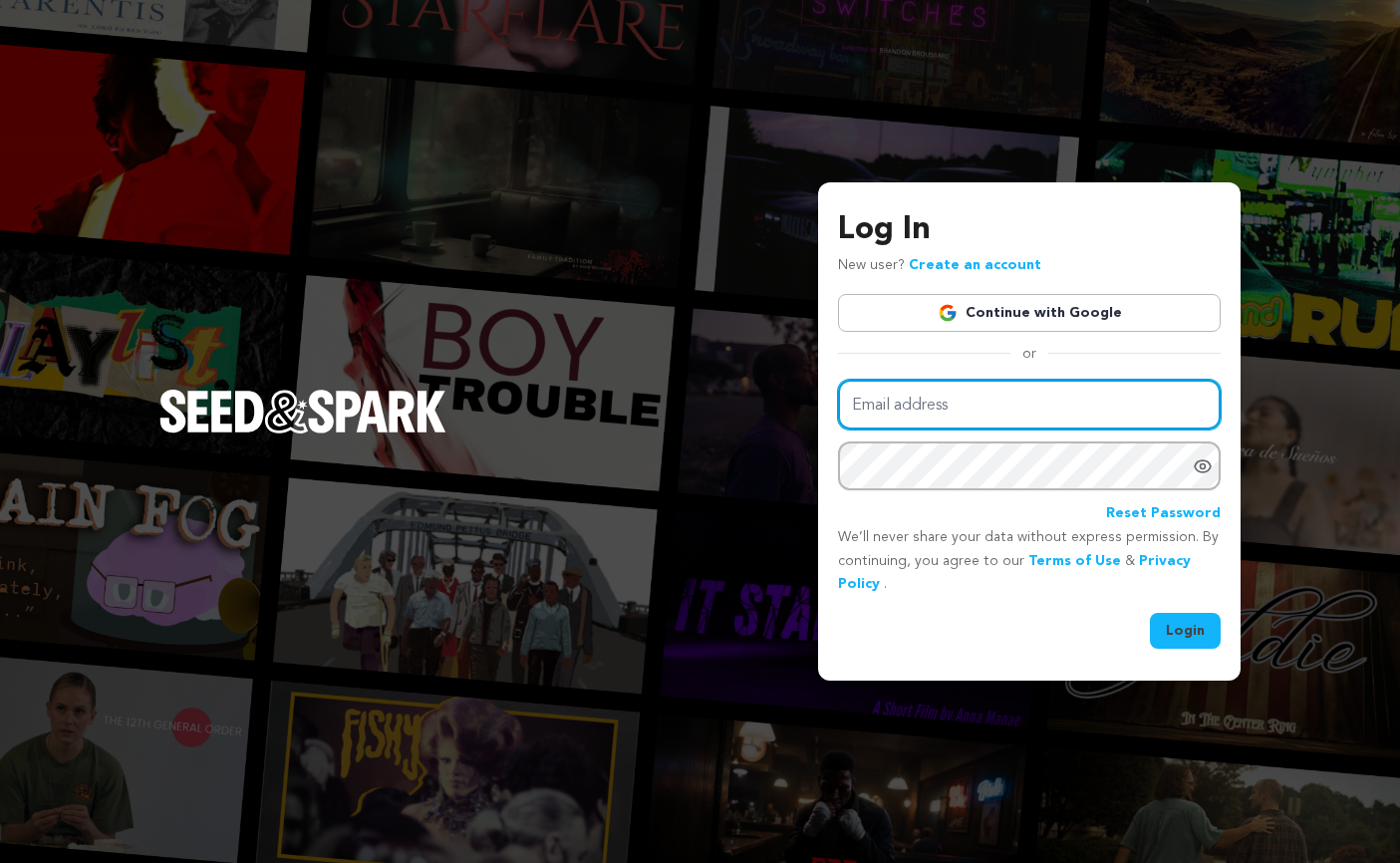type on "[EMAIL]" 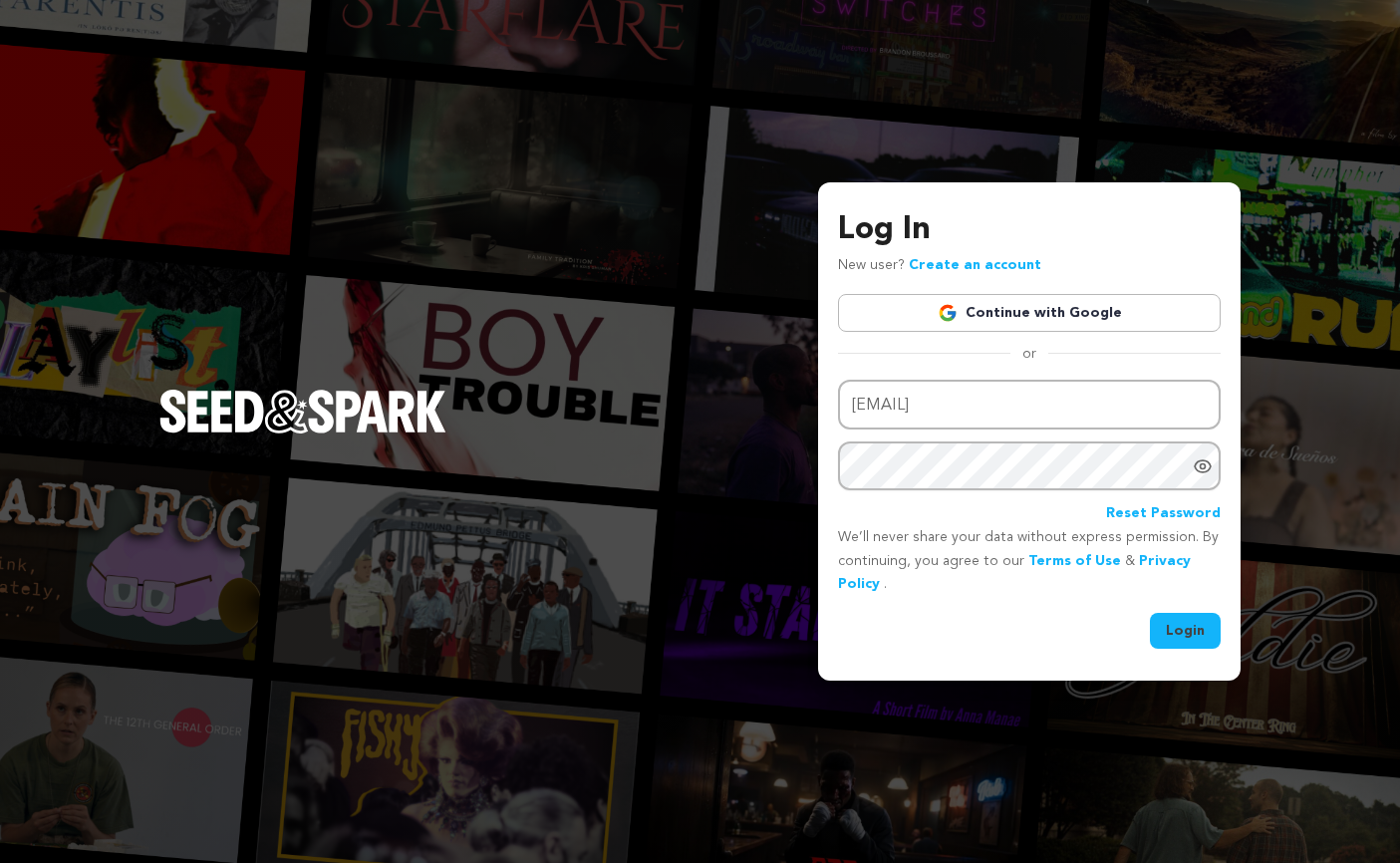 click on "Login" at bounding box center [1185, 631] 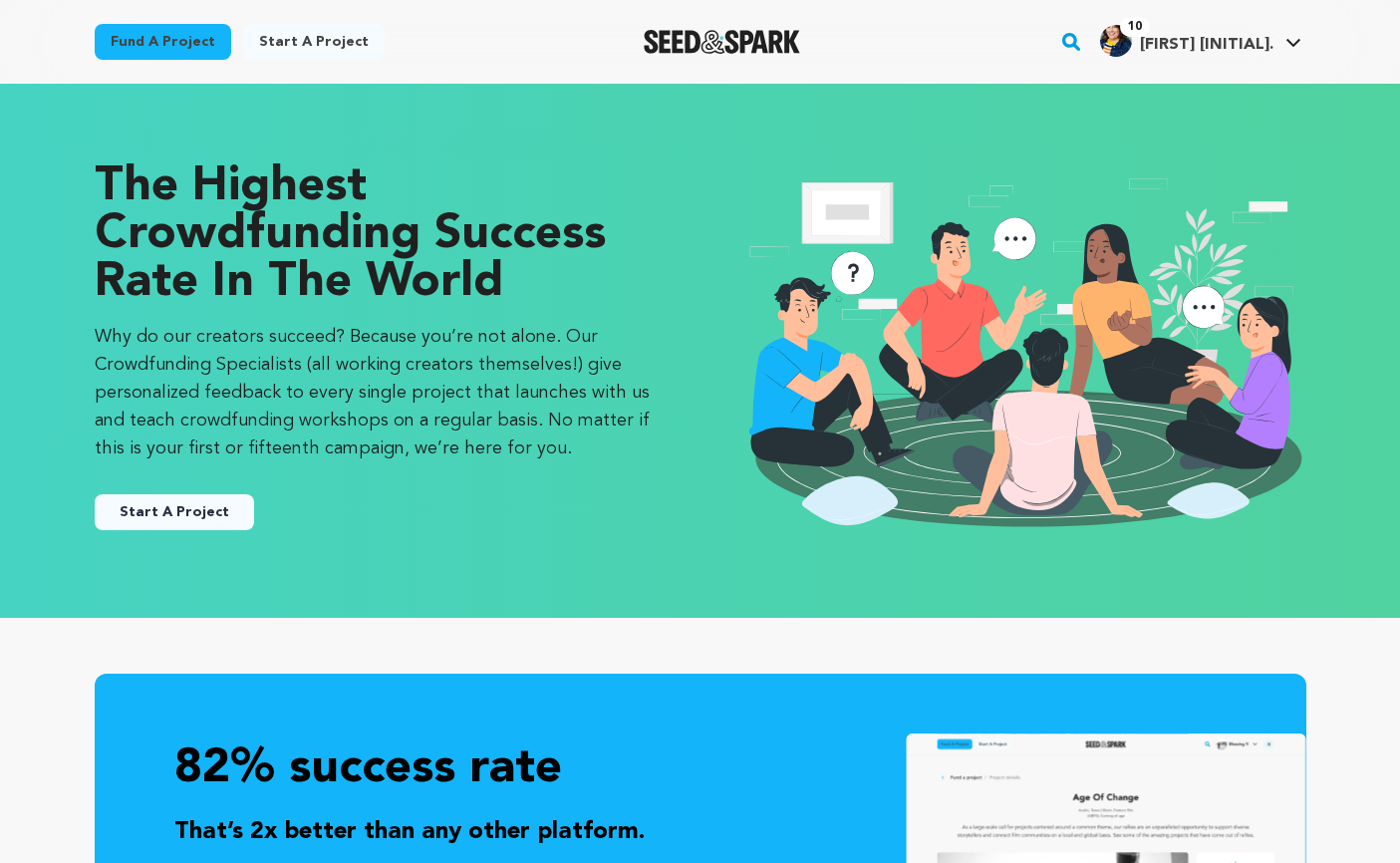 scroll, scrollTop: 0, scrollLeft: 0, axis: both 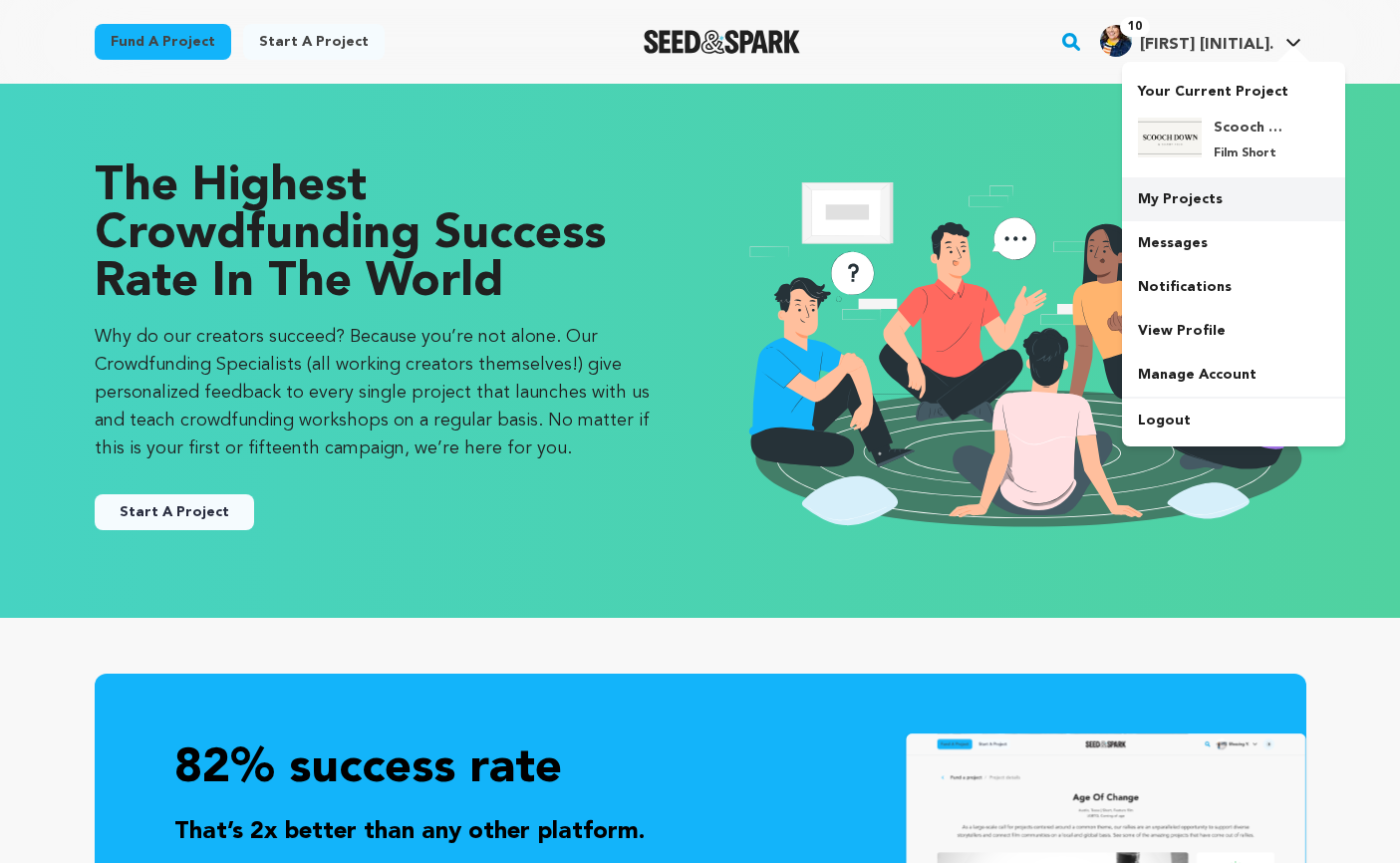 click on "My Projects" at bounding box center [1234, 199] 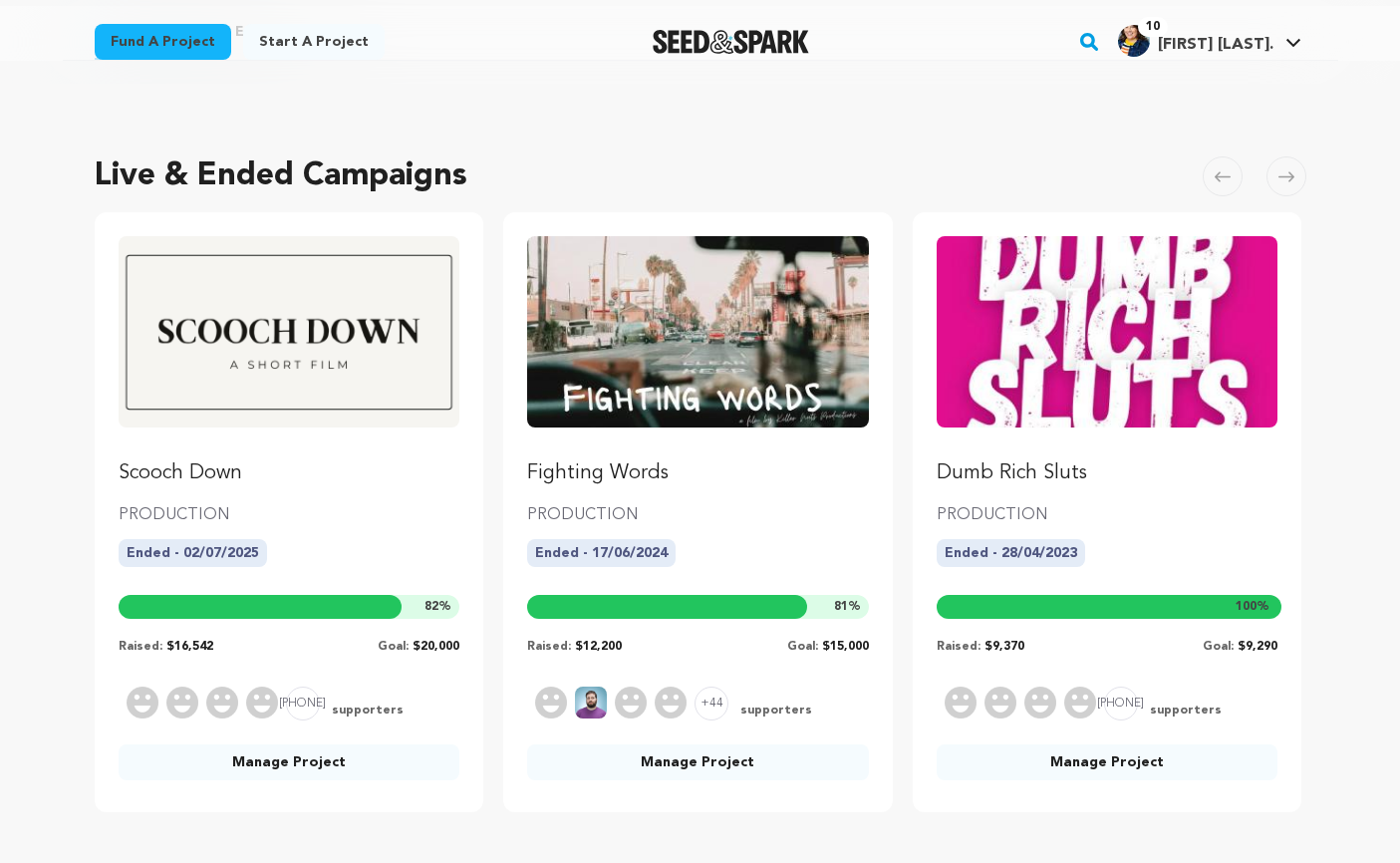 scroll, scrollTop: 84, scrollLeft: 0, axis: vertical 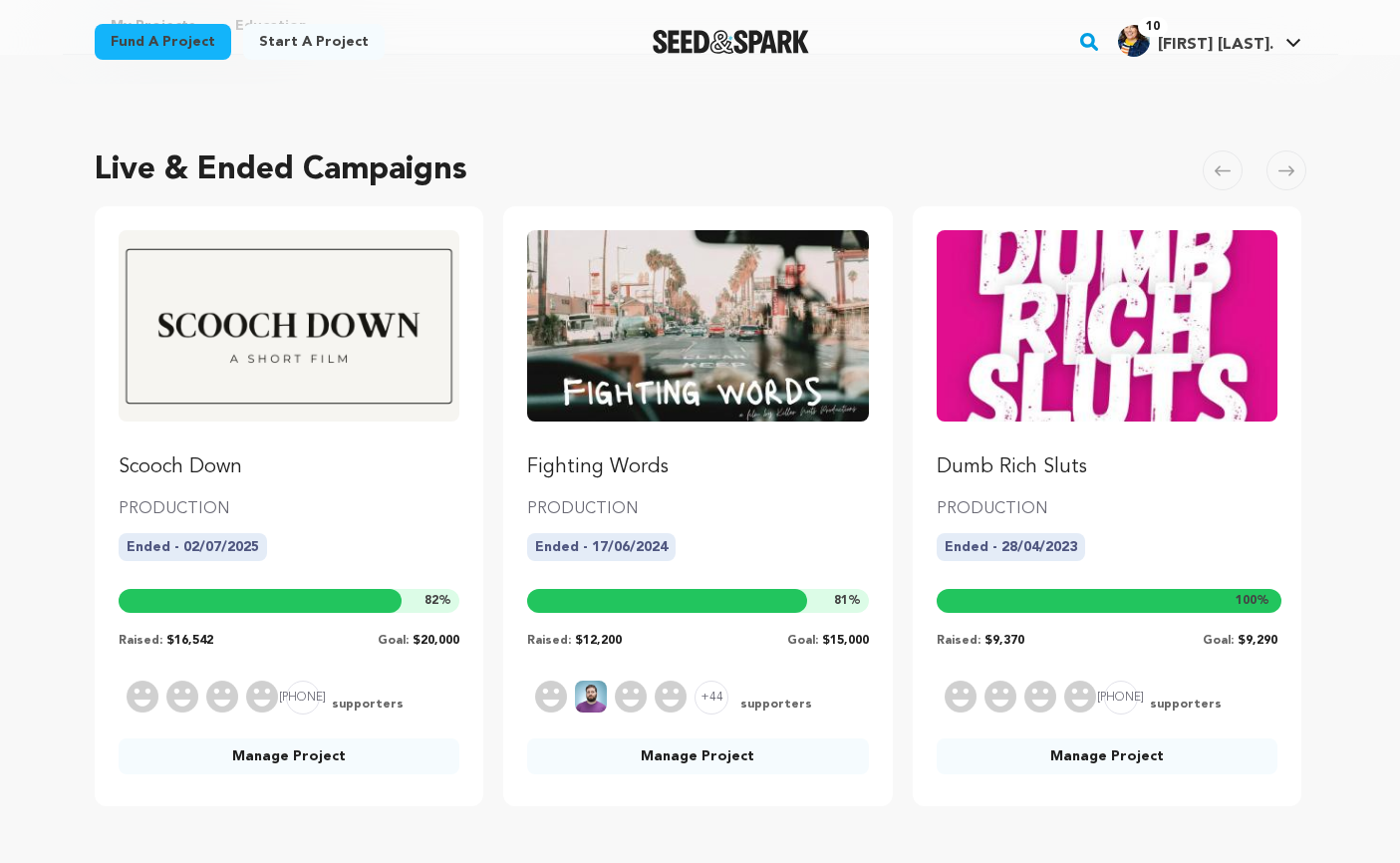 click at bounding box center [289, 326] 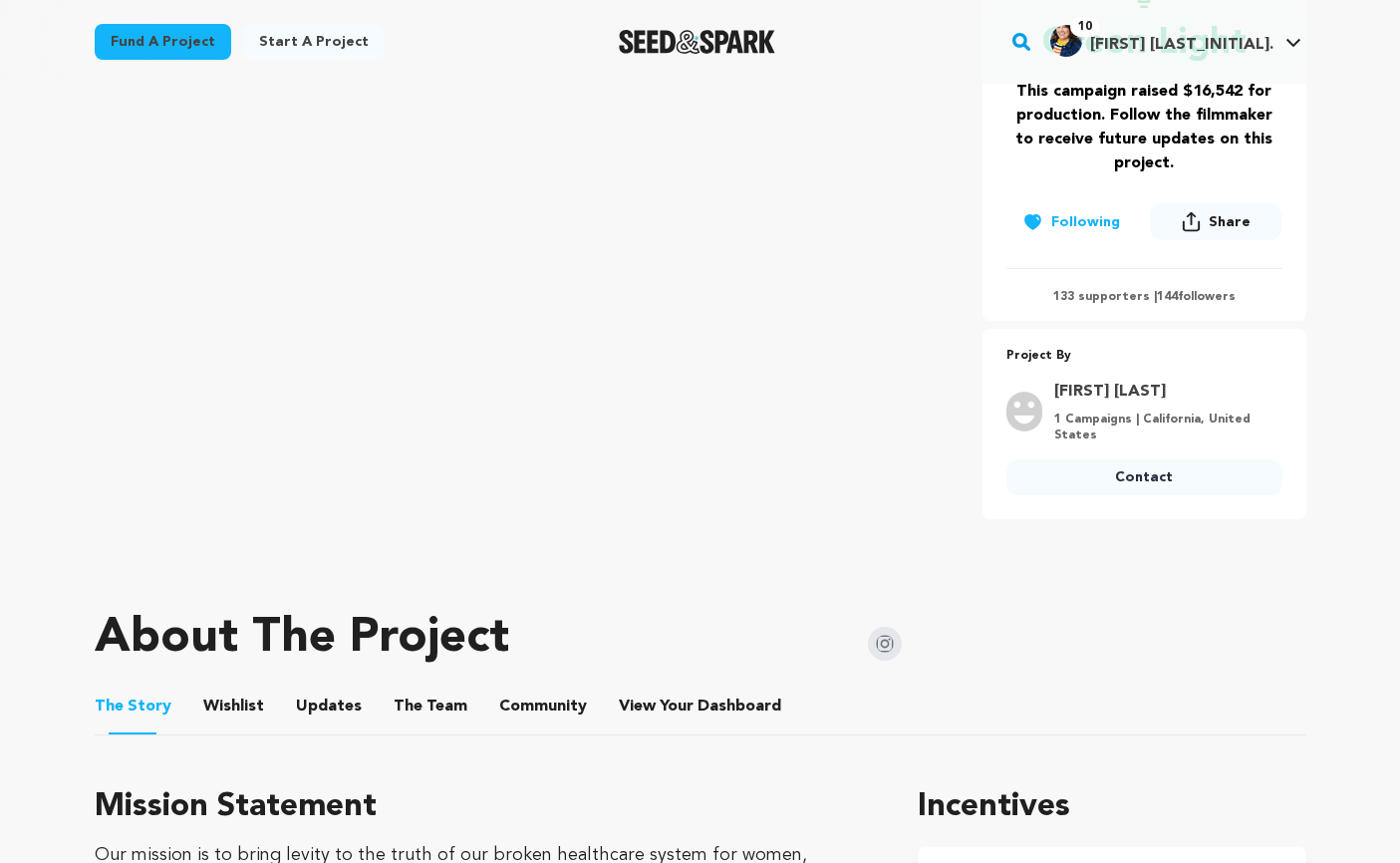 scroll, scrollTop: 0, scrollLeft: 0, axis: both 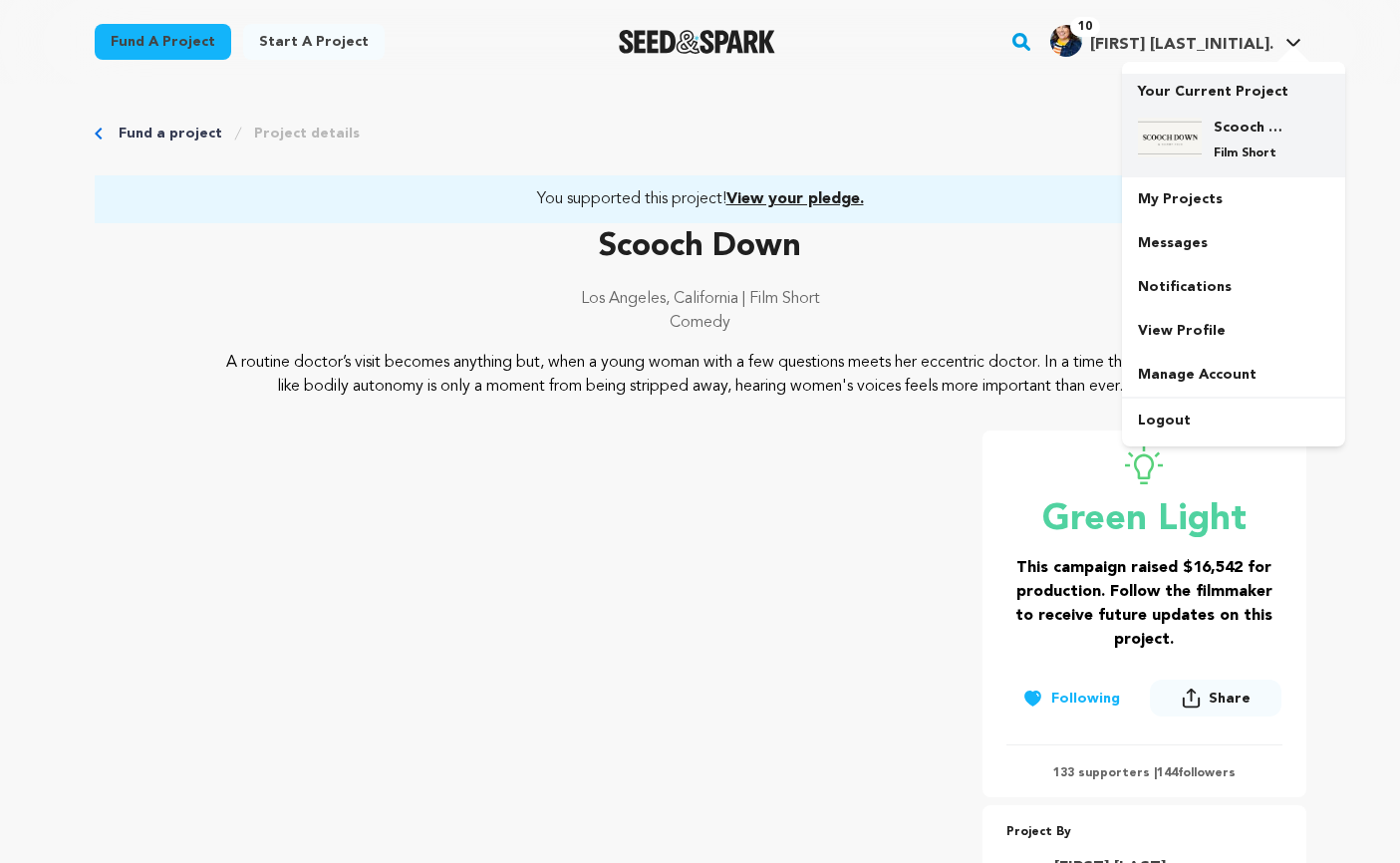 click on "Scooch Down" at bounding box center [1250, 128] 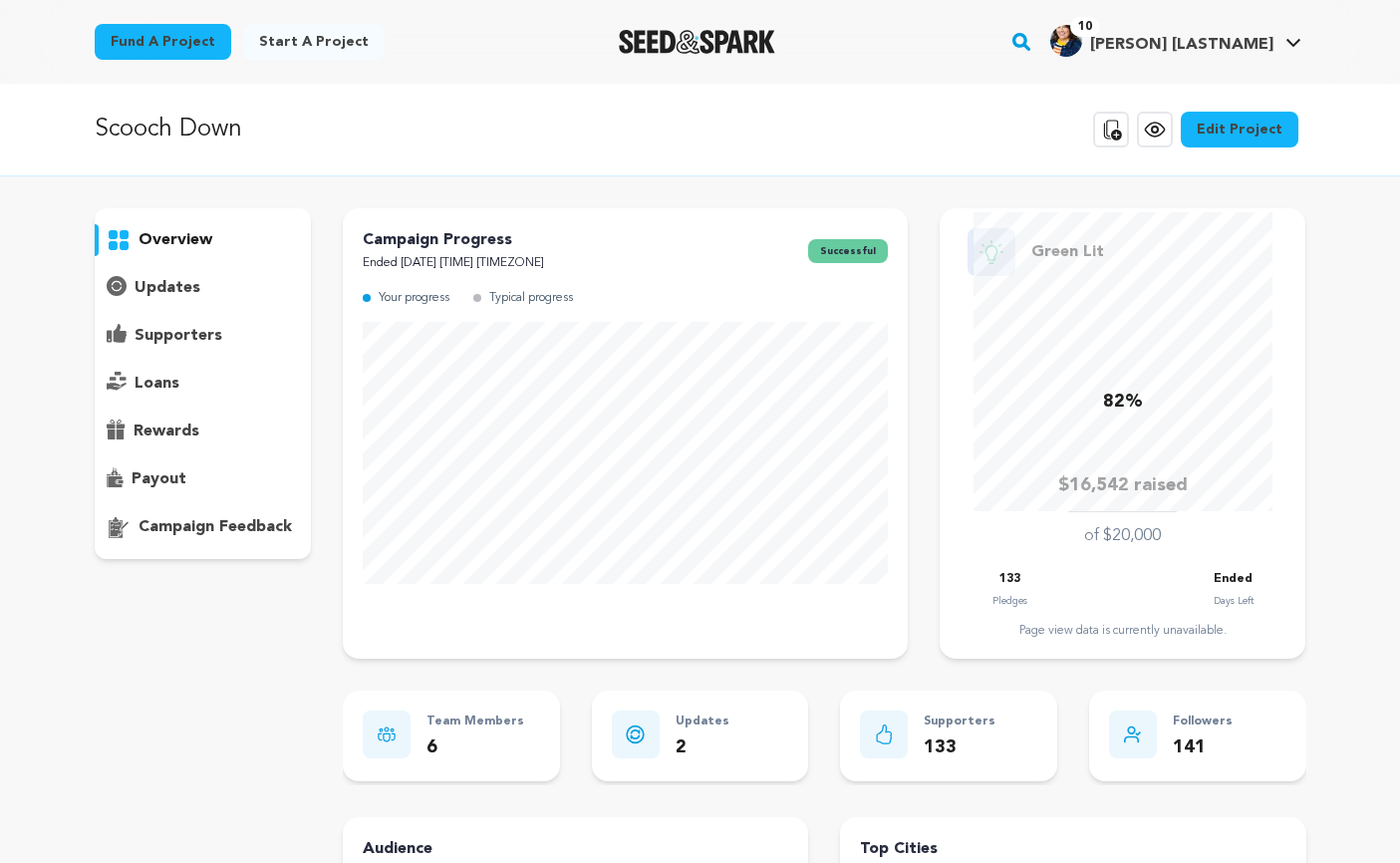 scroll, scrollTop: 0, scrollLeft: 0, axis: both 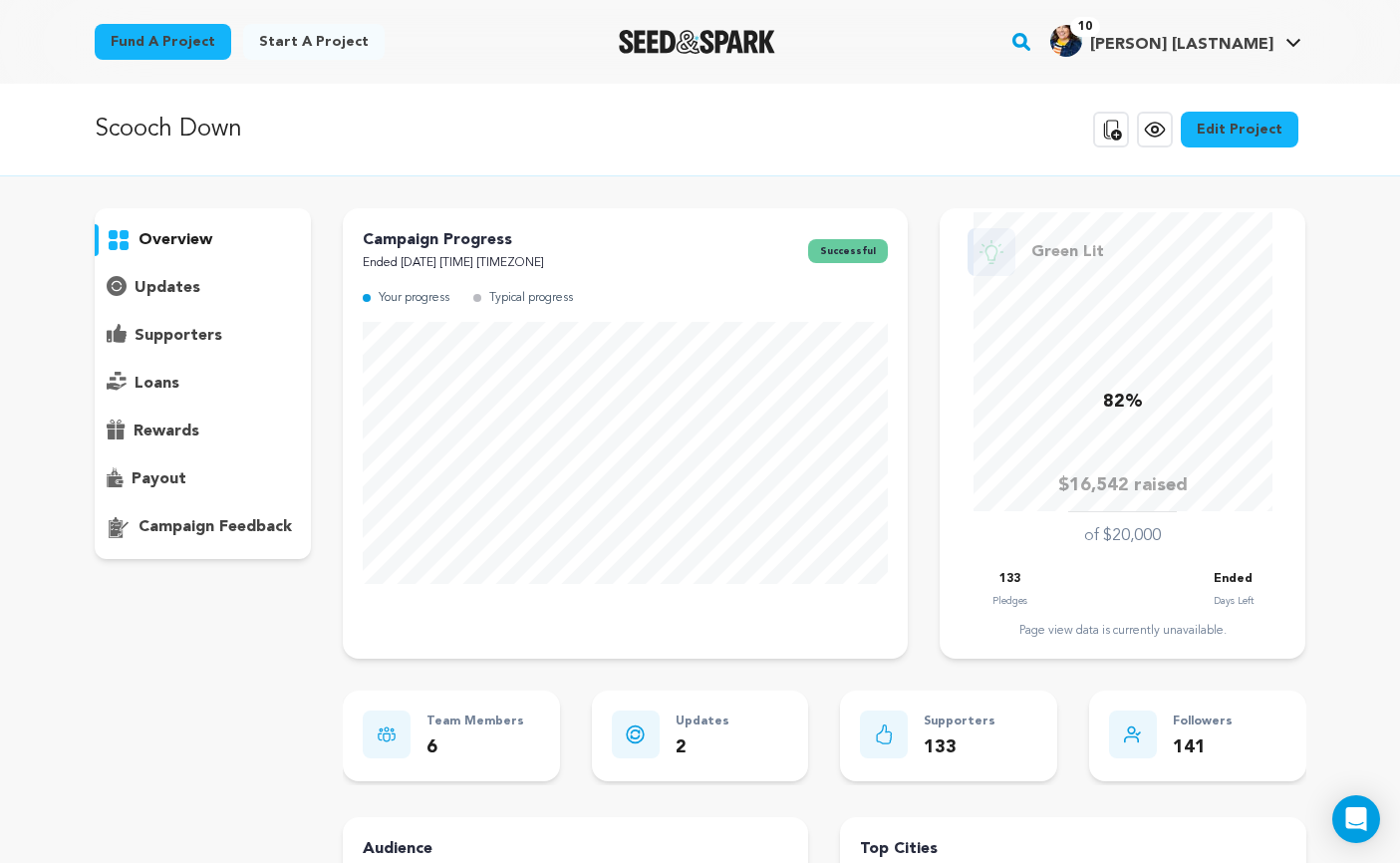 drag, startPoint x: 141, startPoint y: 285, endPoint x: 157, endPoint y: 289, distance: 16.492423 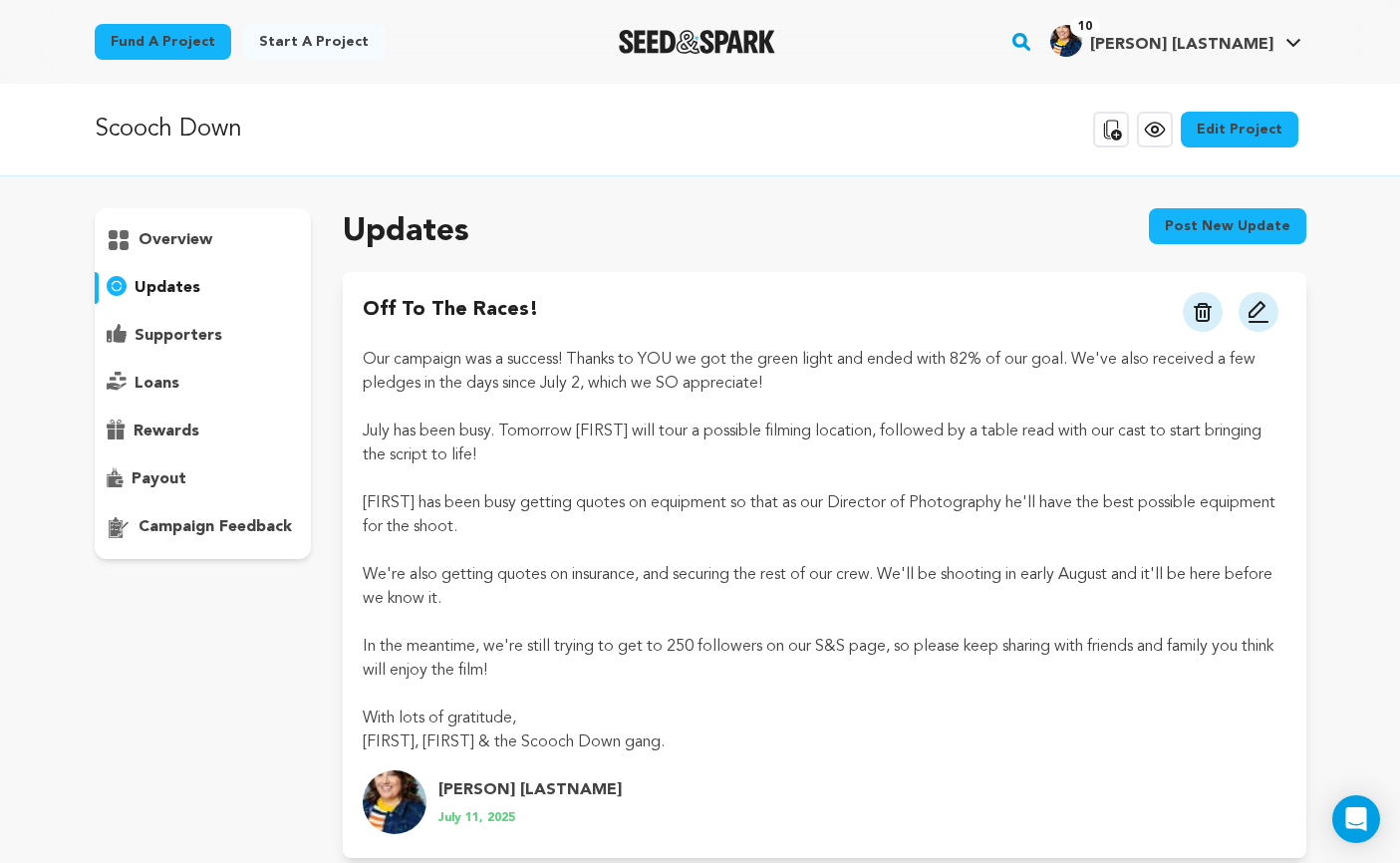 click on "Post new update" at bounding box center [1228, 226] 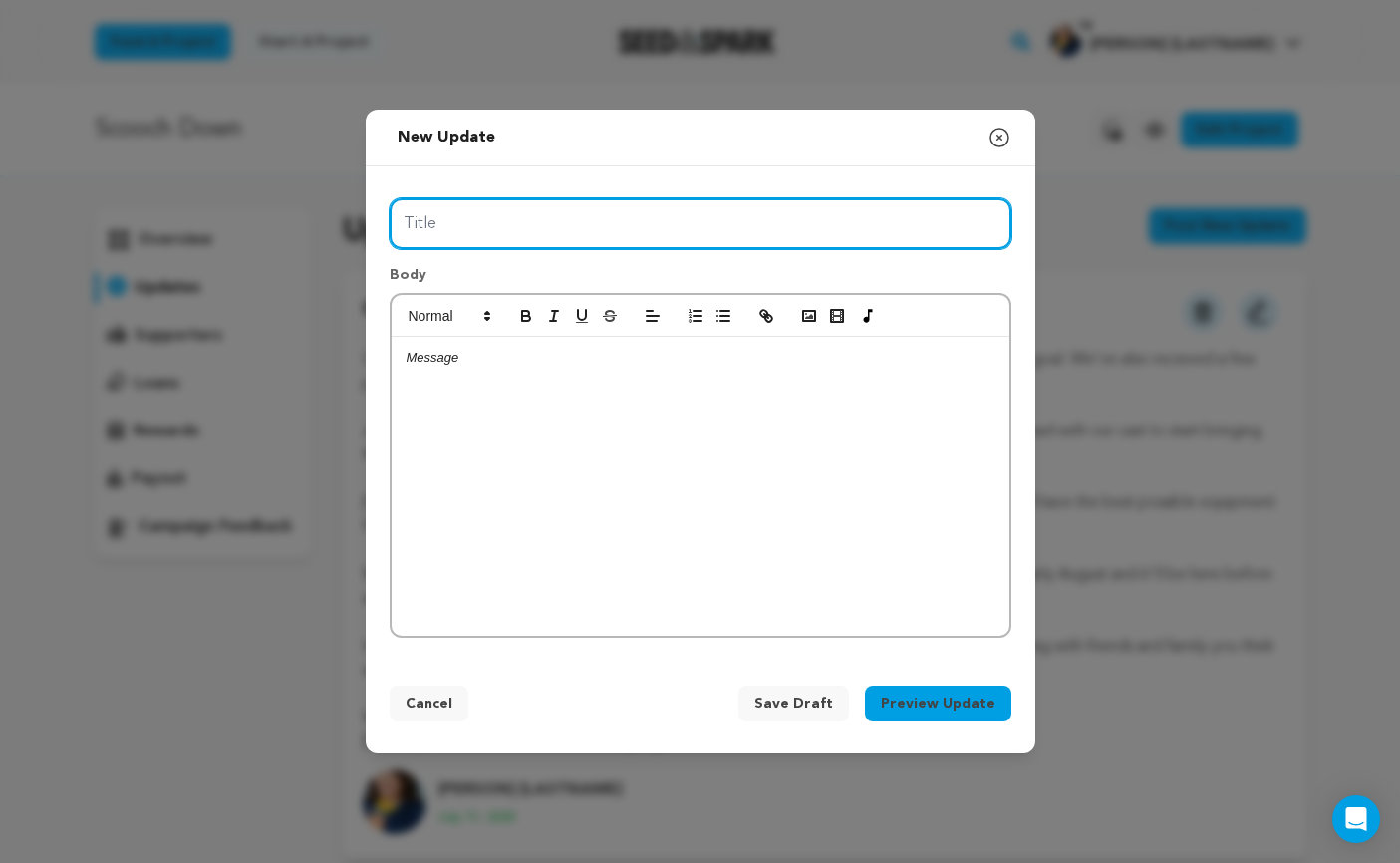 click on "Title" at bounding box center (700, 223) 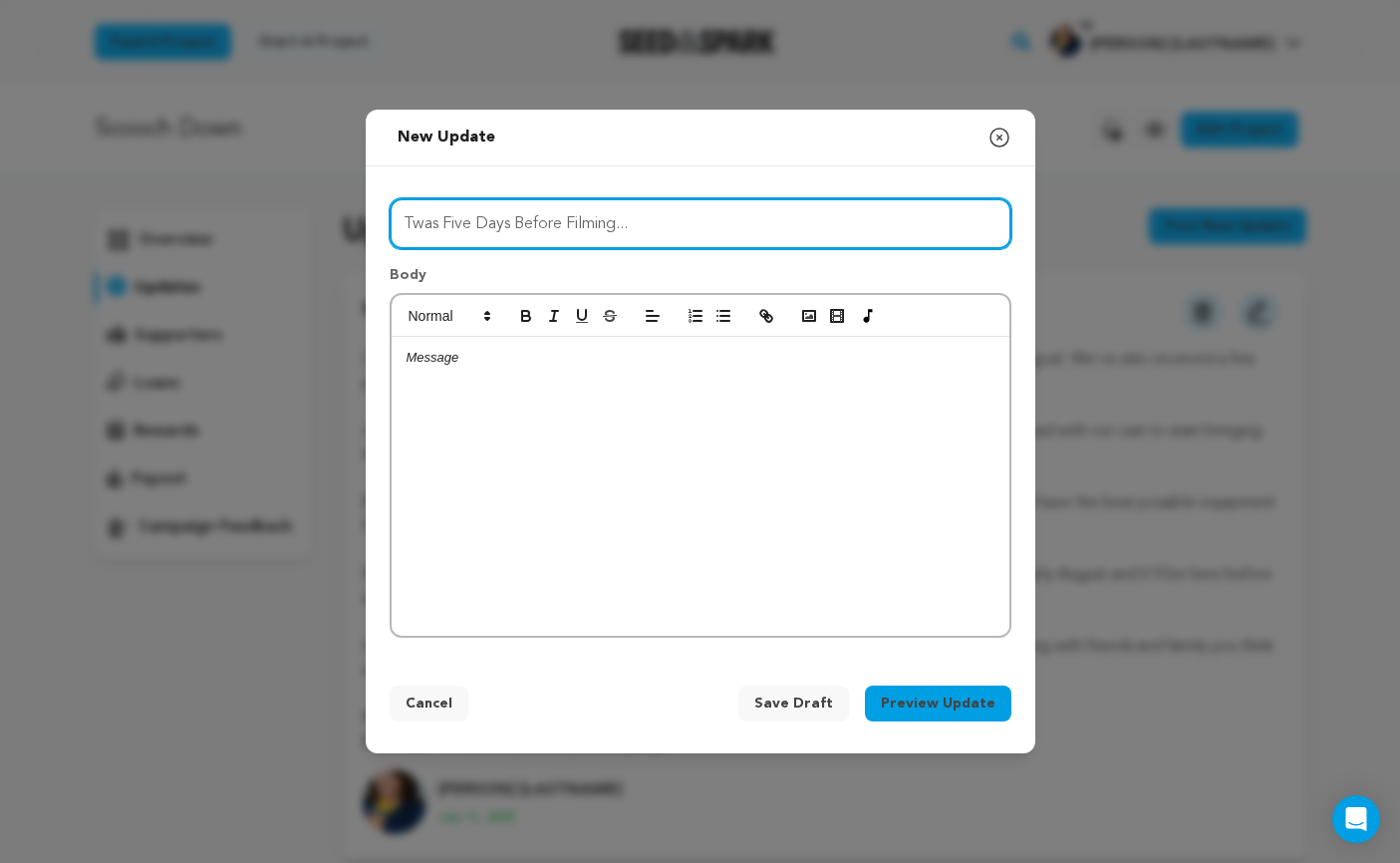 type on "Twas Five Days Before Filming..." 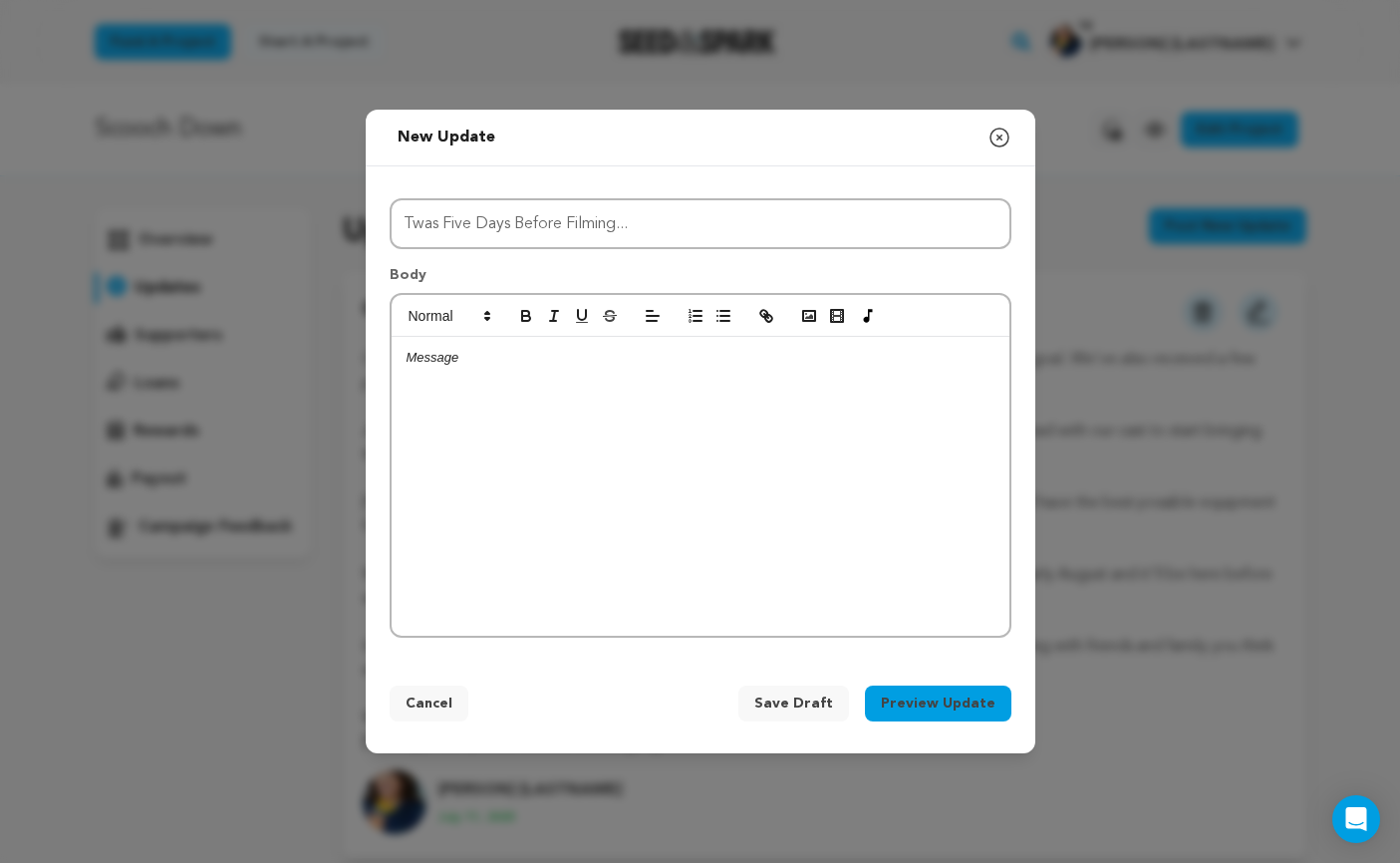 type 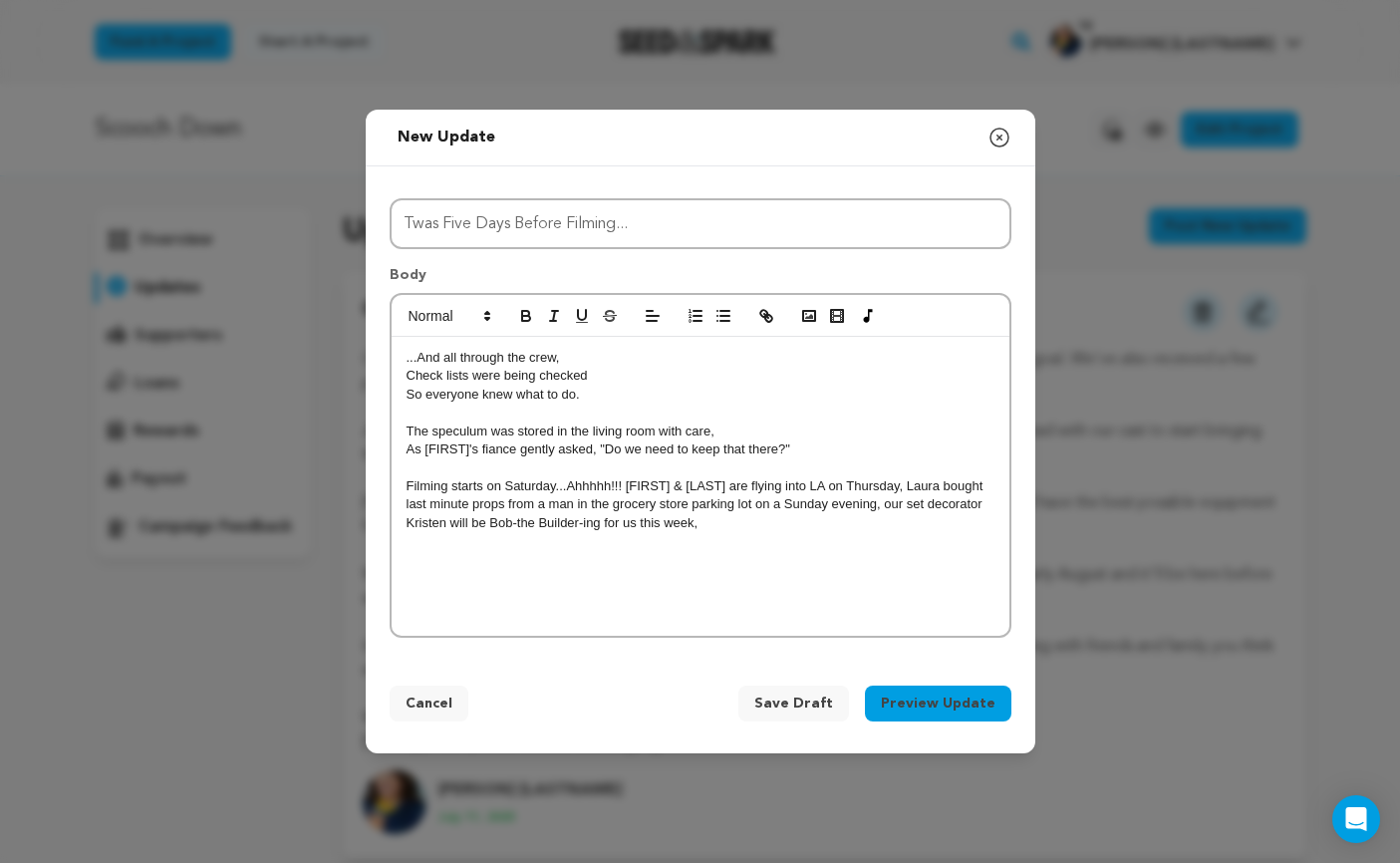 drag, startPoint x: 826, startPoint y: 485, endPoint x: 888, endPoint y: 492, distance: 62.39391 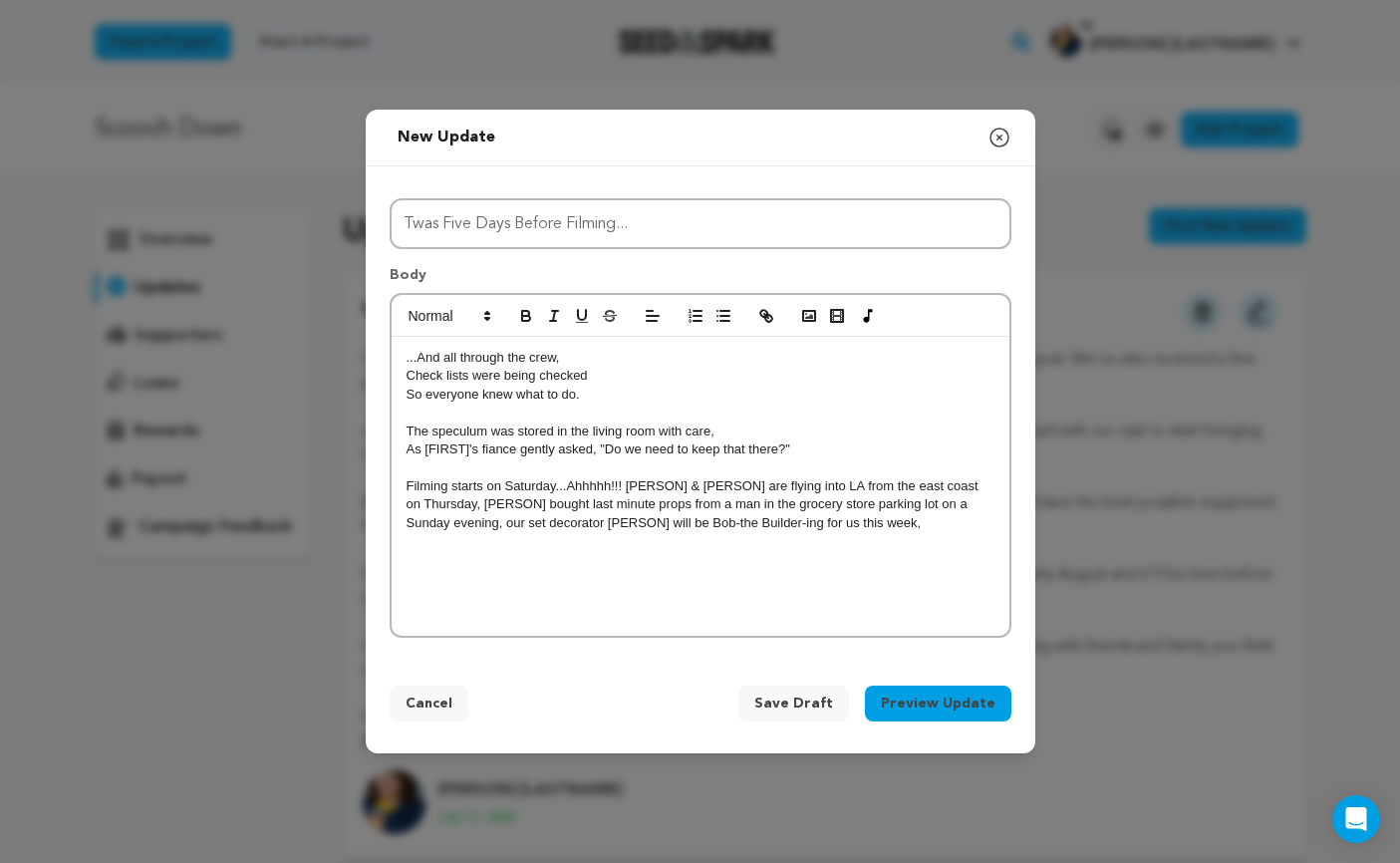 click on "Filming starts on Saturday...Ahhhhh!!! [PERSON] & [PERSON] are flying into LA from the east coast on Thursday, [PERSON] bought last minute props from a man in the grocery store parking lot on a Sunday evening, our set decorator [PERSON] will be Bob-the Builder-ing for us this week," at bounding box center [700, 504] 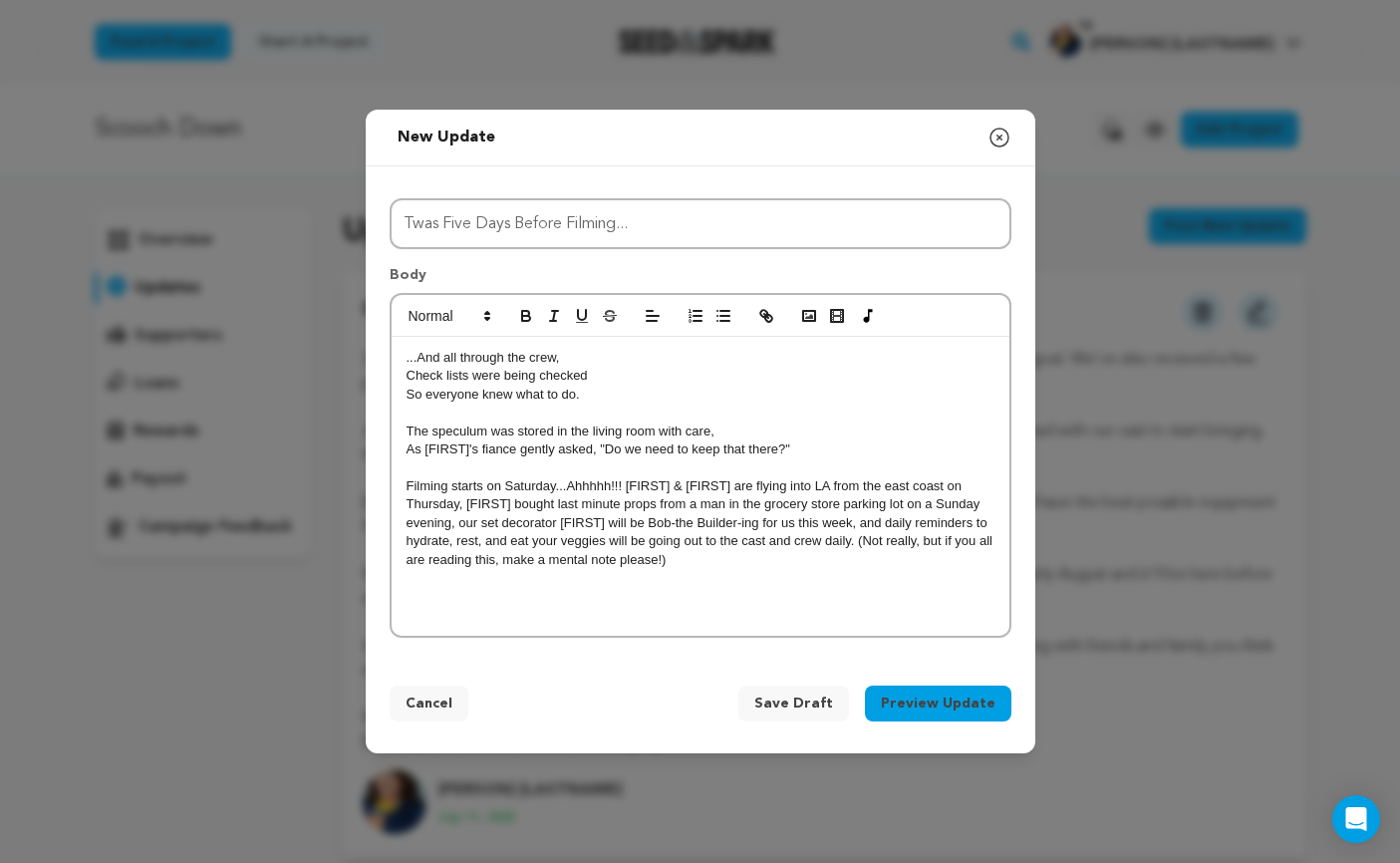 click on "Filming starts on Saturday...Ahhhhh!!! [FIRST] & [FIRST] are flying into LA from the east coast on Thursday, [FIRST] bought last minute props from a man in the grocery store parking lot on a Sunday evening, our set decorator [FIRST] will be Bob-the Builder-ing for us this week, and daily reminders to hydrate, rest, and eat your veggies will be going out to the cast and crew daily. (Not really, but if you all are reading this, make a mental note please!)" at bounding box center (700, 523) 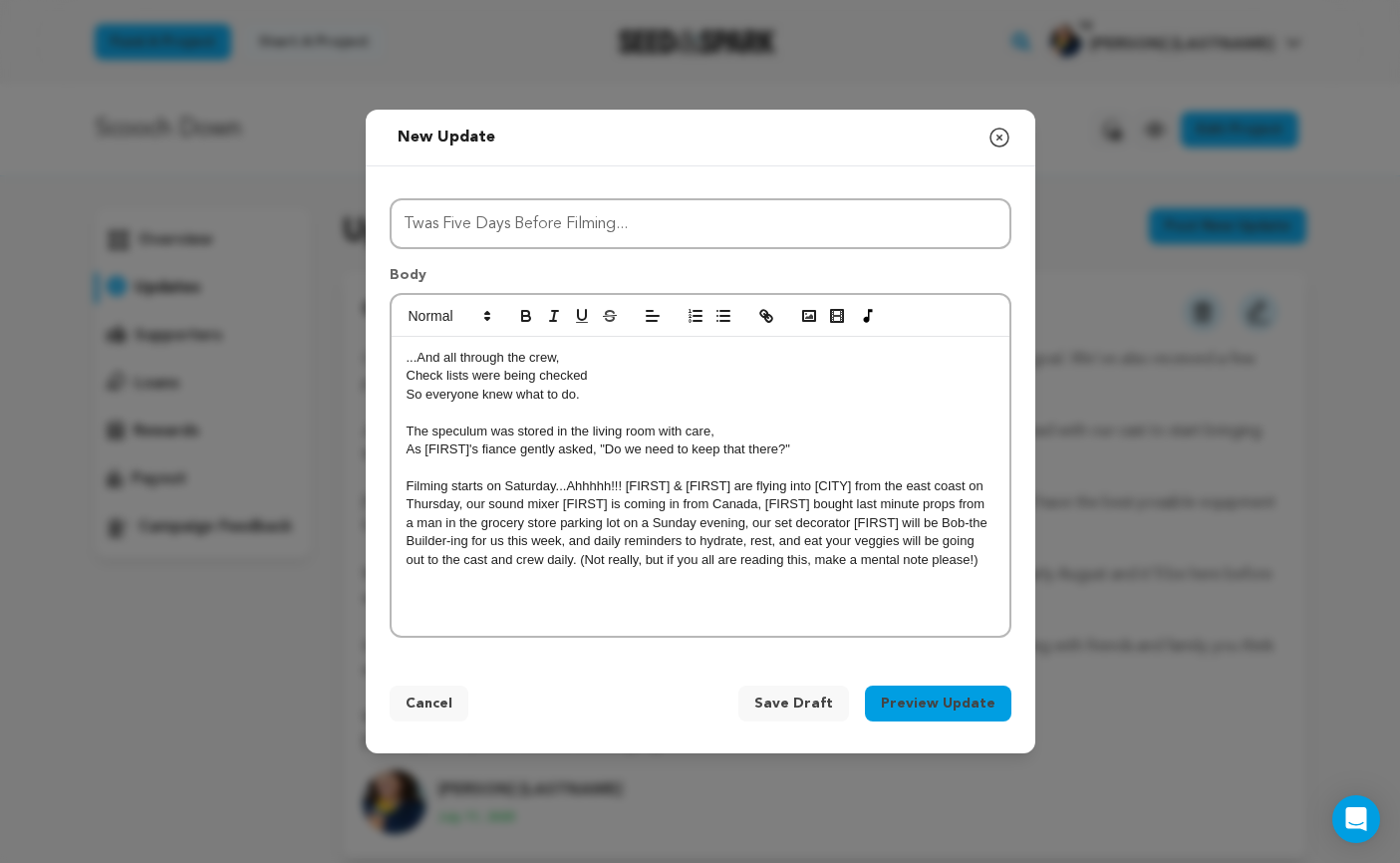 click on "Filming starts on Saturday...Ahhhhh!!! [FIRST] & [FIRST] are flying into [CITY] from the east coast on Thursday, our sound mixer [FIRST] is coming in from Canada, [FIRST] bought last minute props from a man in the grocery store parking lot on a Sunday evening, our set decorator [FIRST] will be Bob-the Builder-ing for us this week, and daily reminders to hydrate, rest, and eat your veggies will be going out to the cast and crew daily. (Not really, but if you all are reading this, make a mental note please!)" at bounding box center (700, 523) 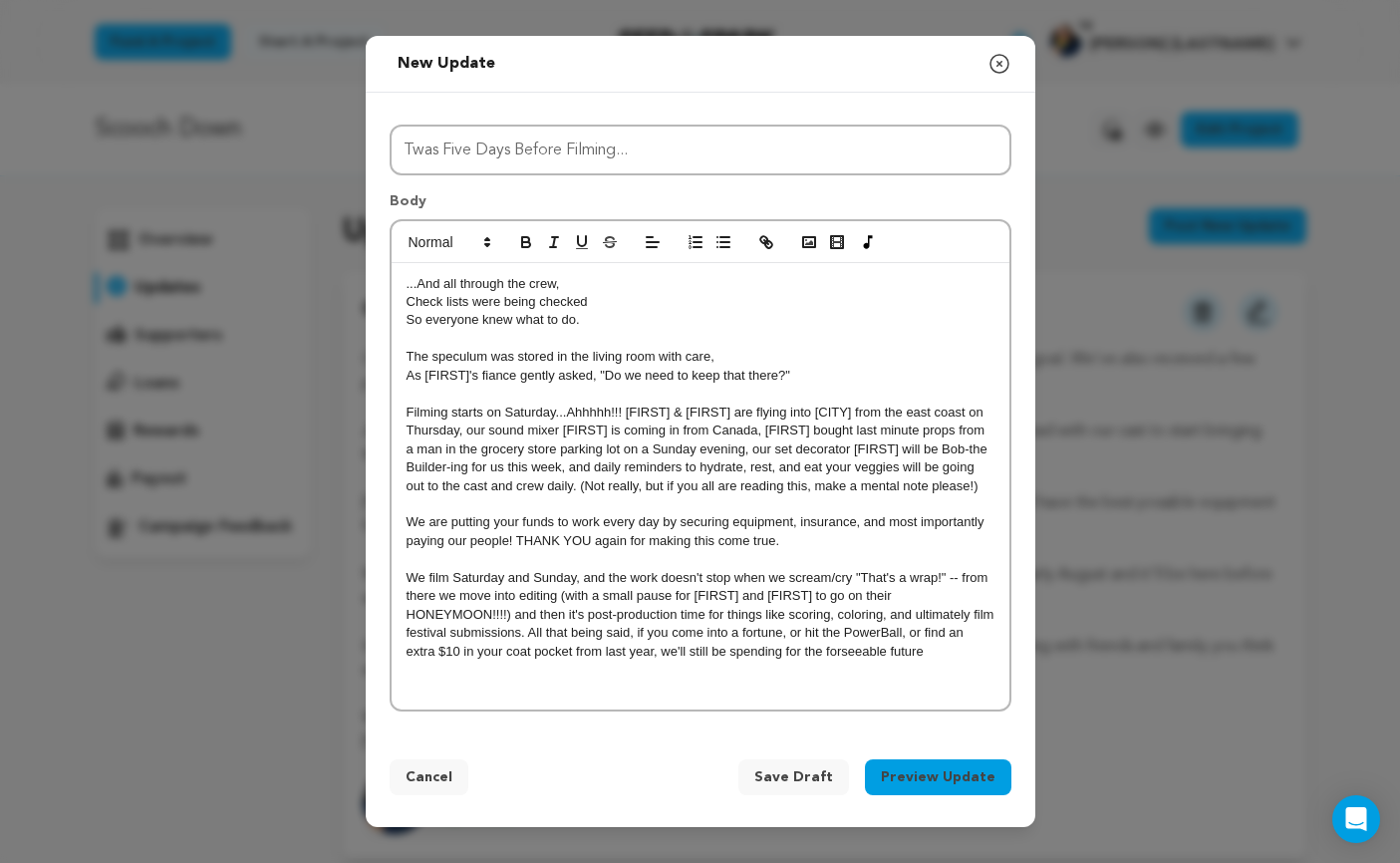 click at bounding box center [700, 559] 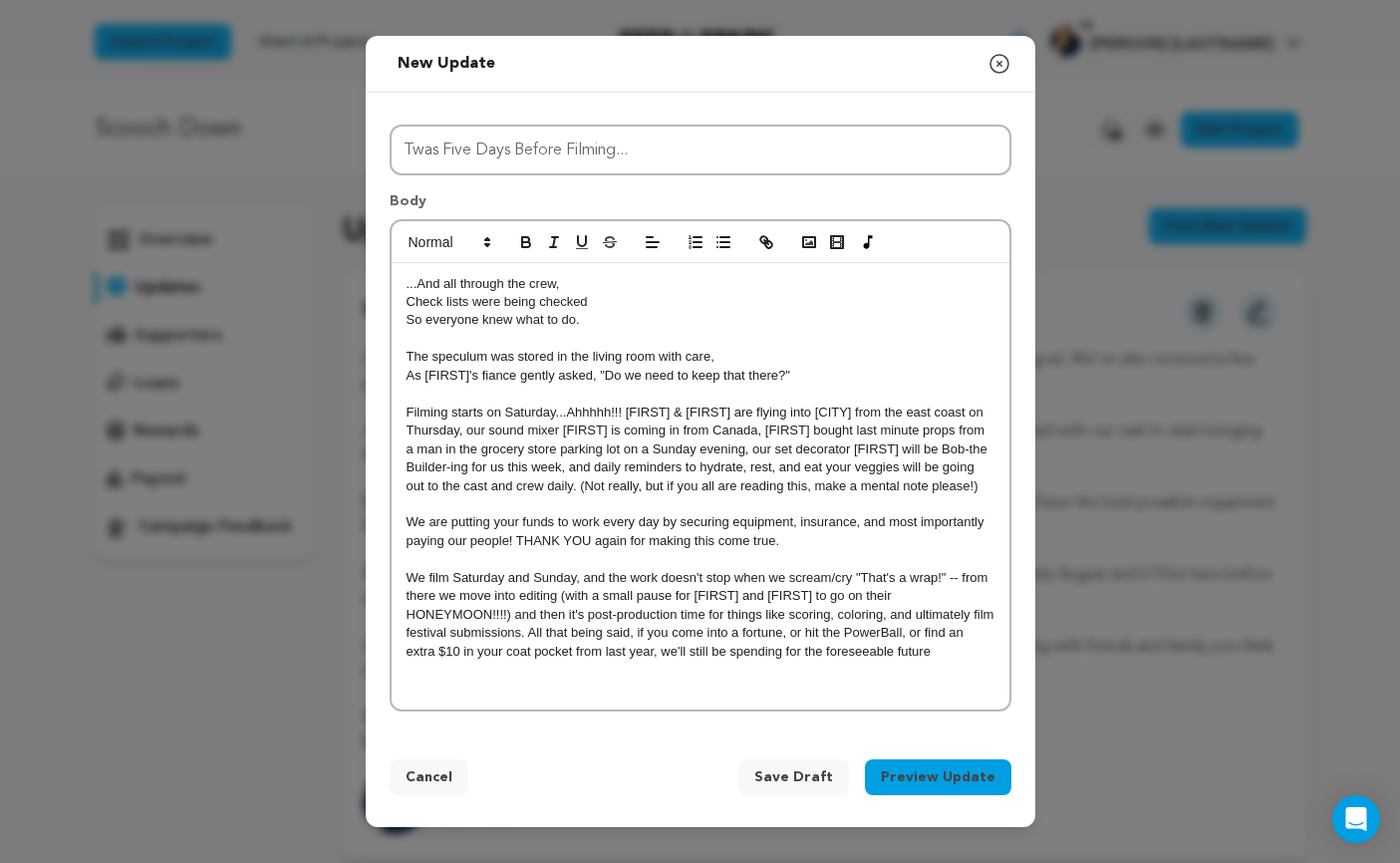 click on "We film Saturday and Sunday, and the work doesn't stop when we scream/cry "That's a wrap!" -- from there we move into editing (with a small pause for [FIRST] and [FIRST] to go on their HONEYMOON!!!!) and then it's post-production time for things like scoring, coloring, and ultimately film festival submissions. All that being said, if you come into a fortune, or hit the PowerBall, or find an extra $10 in your coat pocket from last year, we'll still be spending for the foreseeable future" at bounding box center (700, 615) 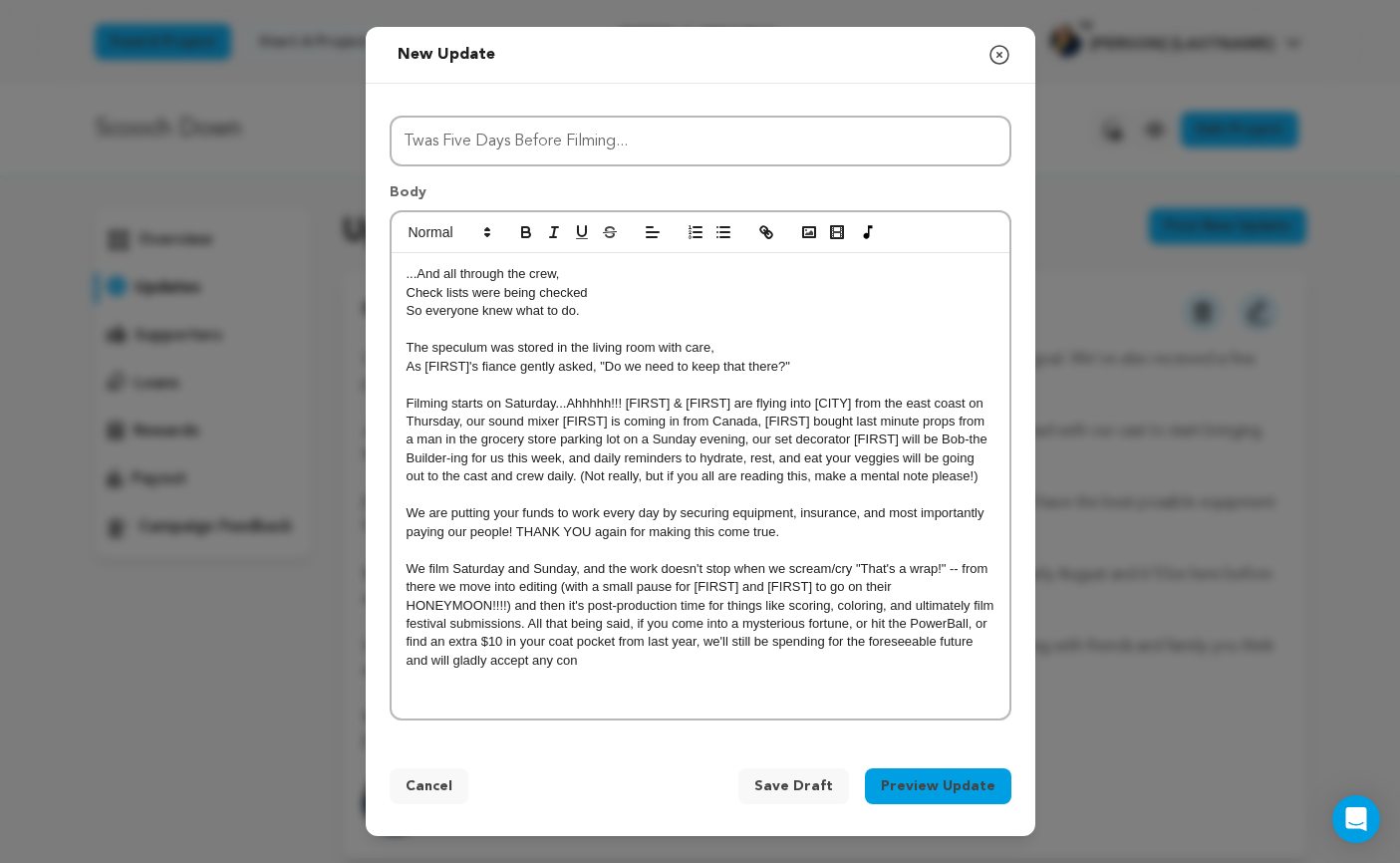 click on "We film Saturday and Sunday, and the work doesn't stop when we scream/cry "That's a wrap!" -- from there we move into editing (with a small pause for [FIRST] and [FIRST] to go on their HONEYMOON!!!!) and then it's post-production time for things like scoring, coloring, and ultimately film festival submissions. All that being said, if you come into a mysterious fortune, or hit the PowerBall, or find an extra $10 in your coat pocket from last year, we'll still be spending for the foreseeable future and will gladly accept any con" at bounding box center (700, 615) 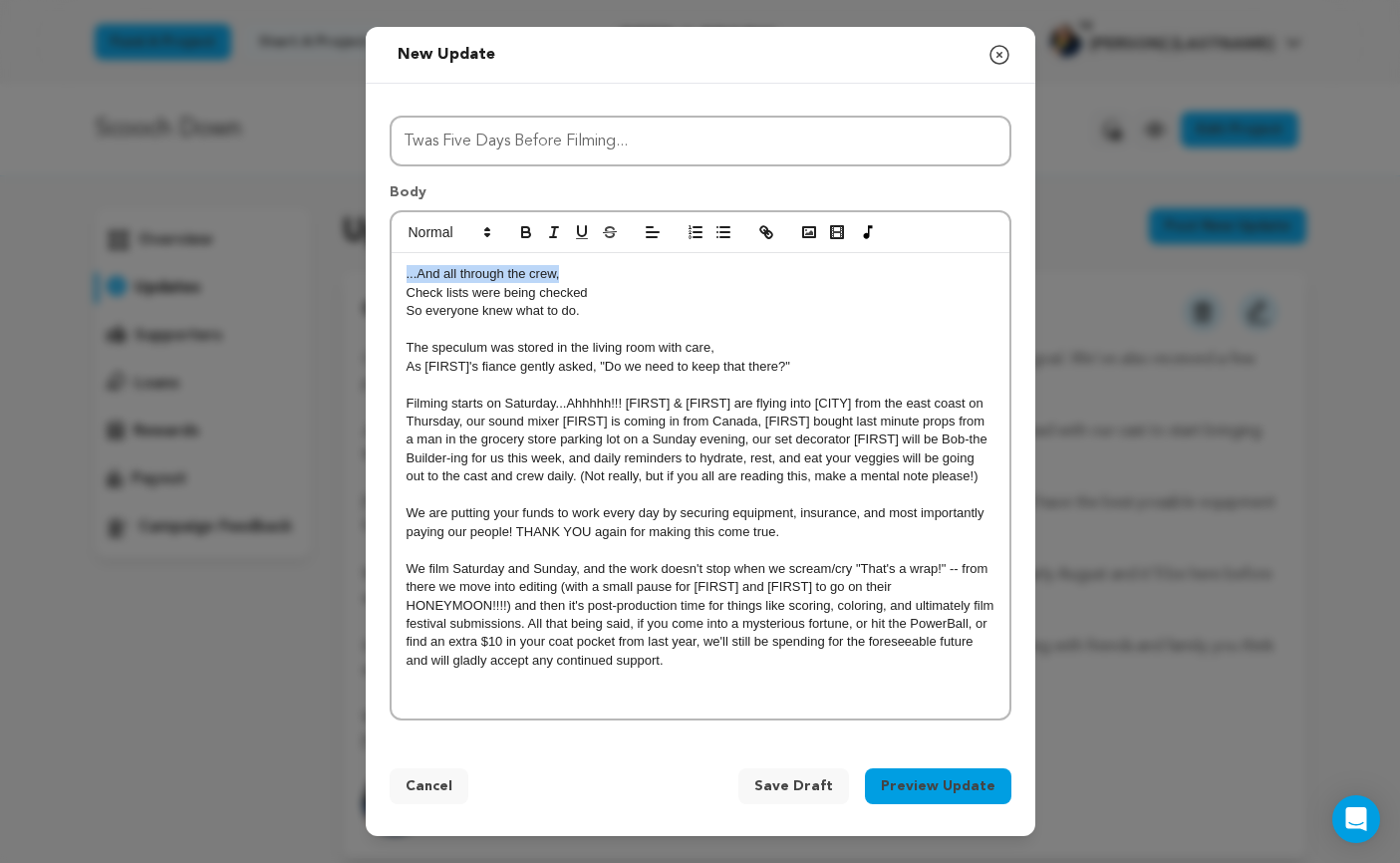 drag, startPoint x: 406, startPoint y: 272, endPoint x: 561, endPoint y: 278, distance: 155.11609 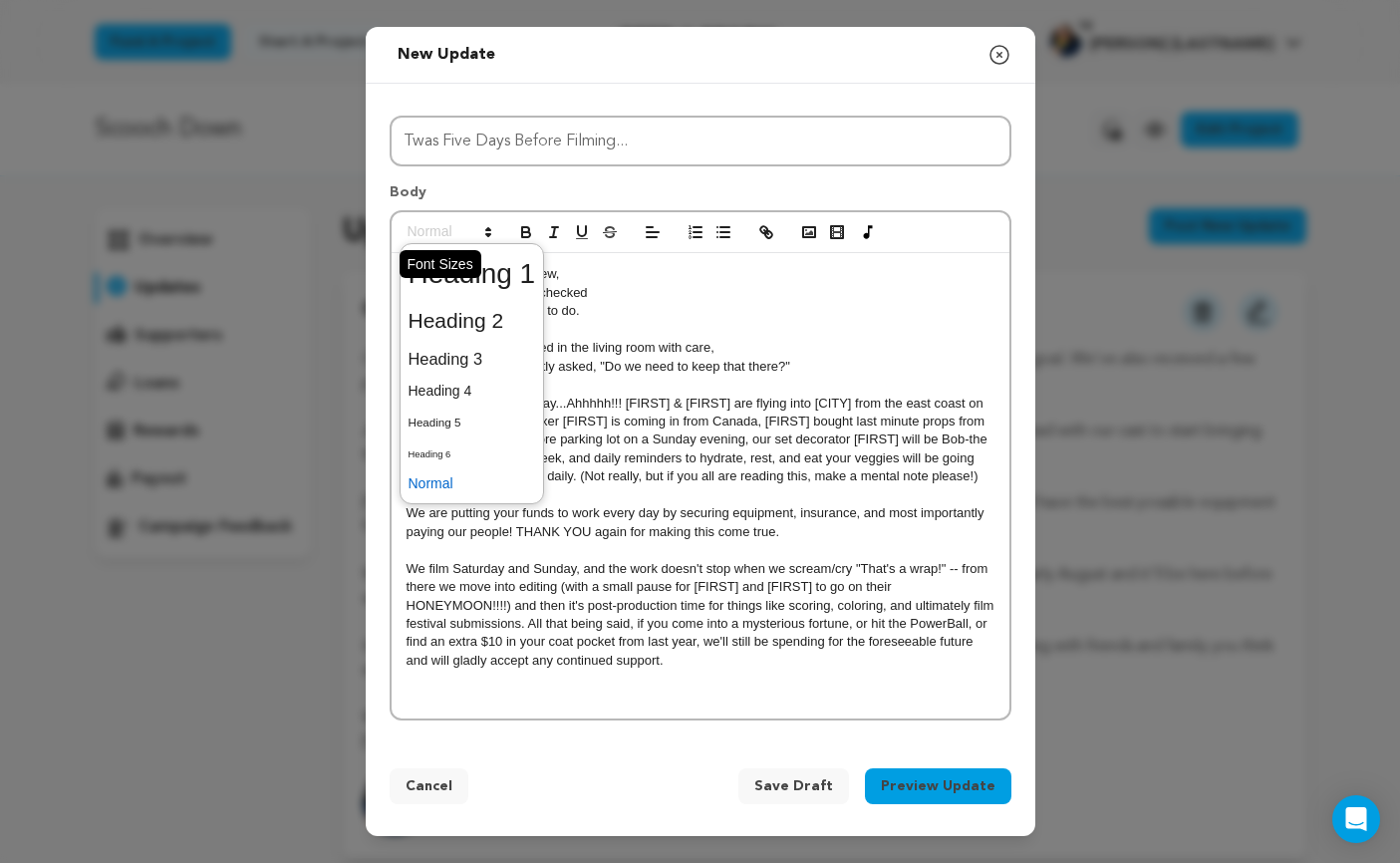 click at bounding box center [448, 232] 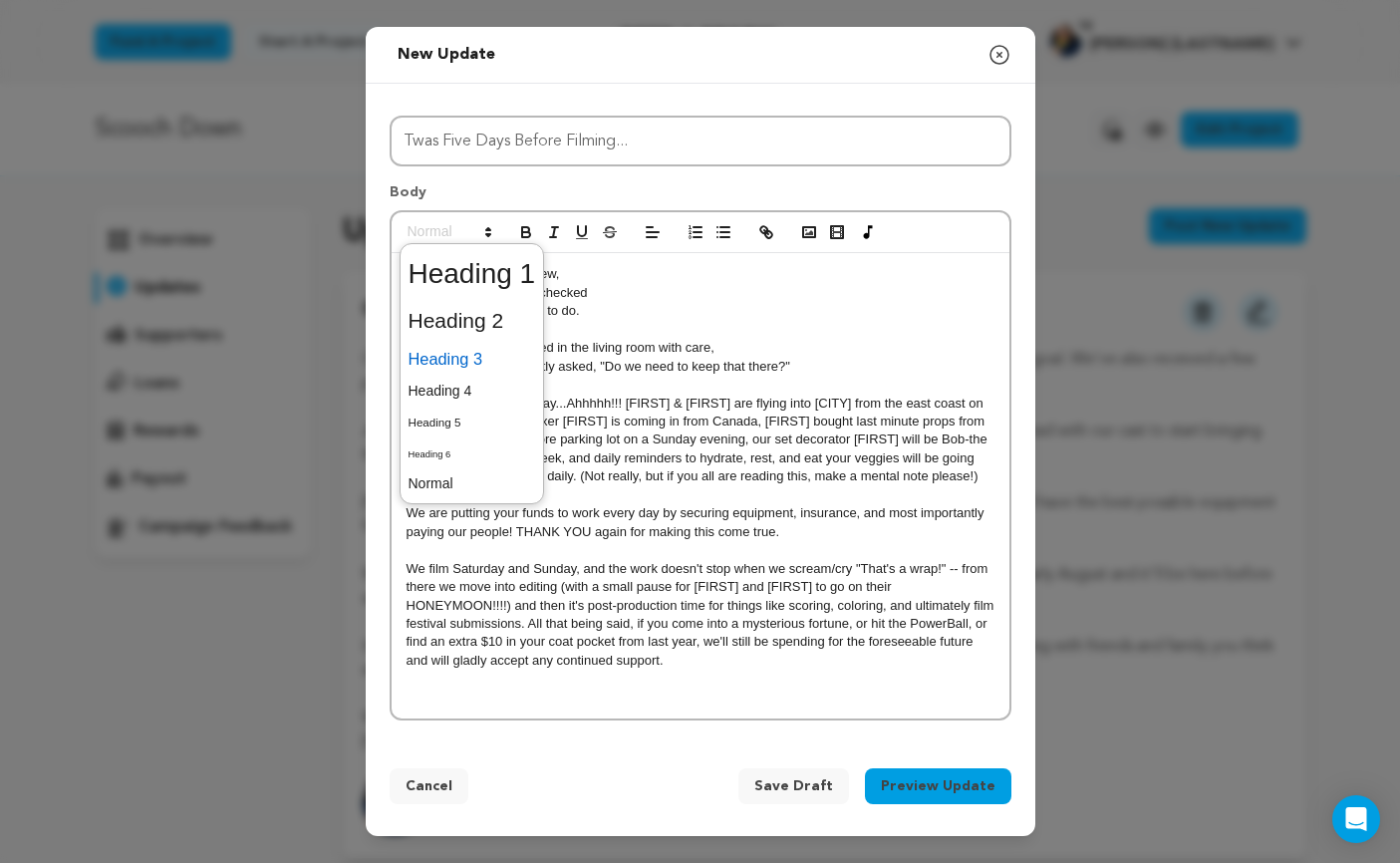 click at bounding box center [472, 359] 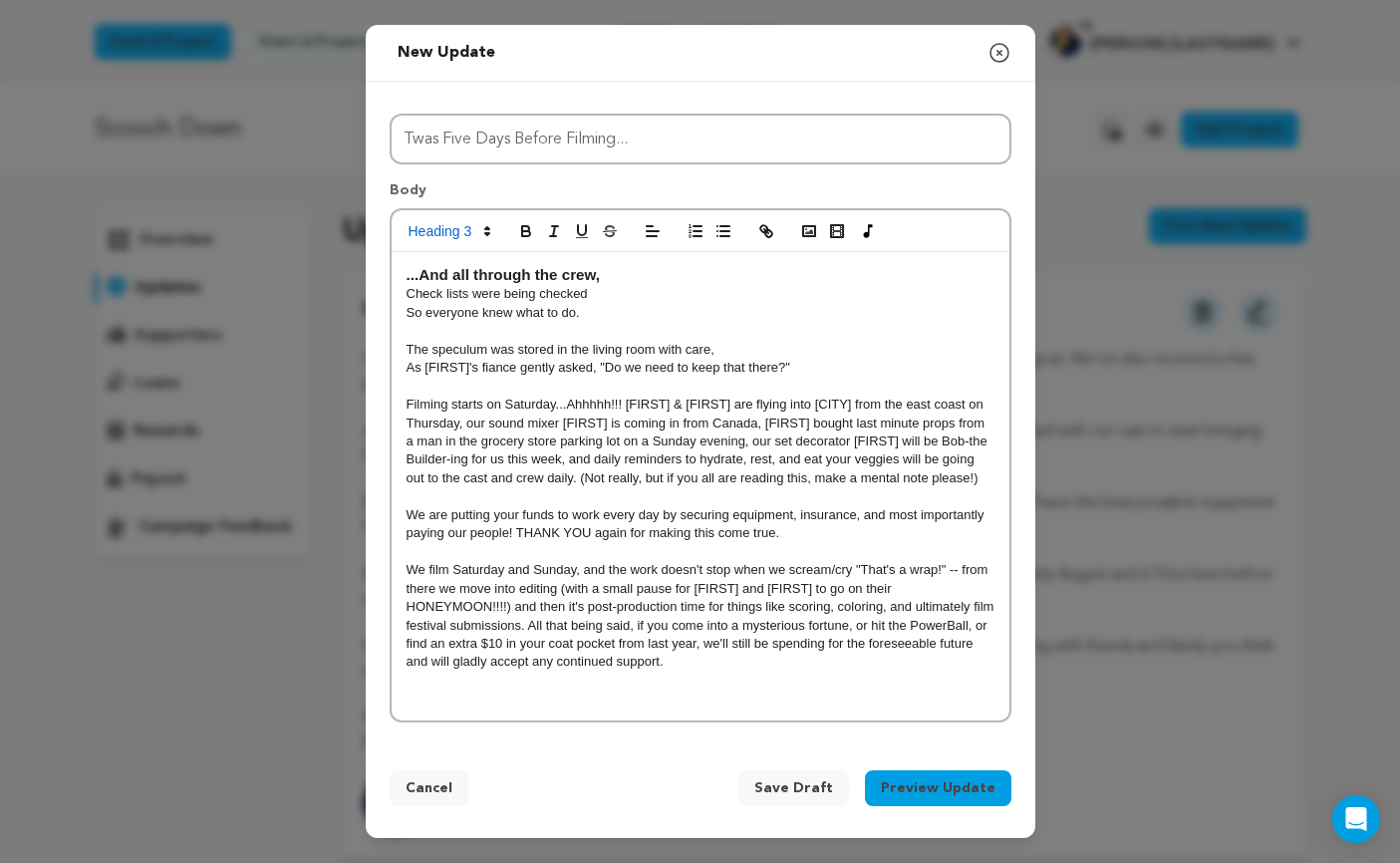 click on "So everyone knew what to do." at bounding box center [700, 313] 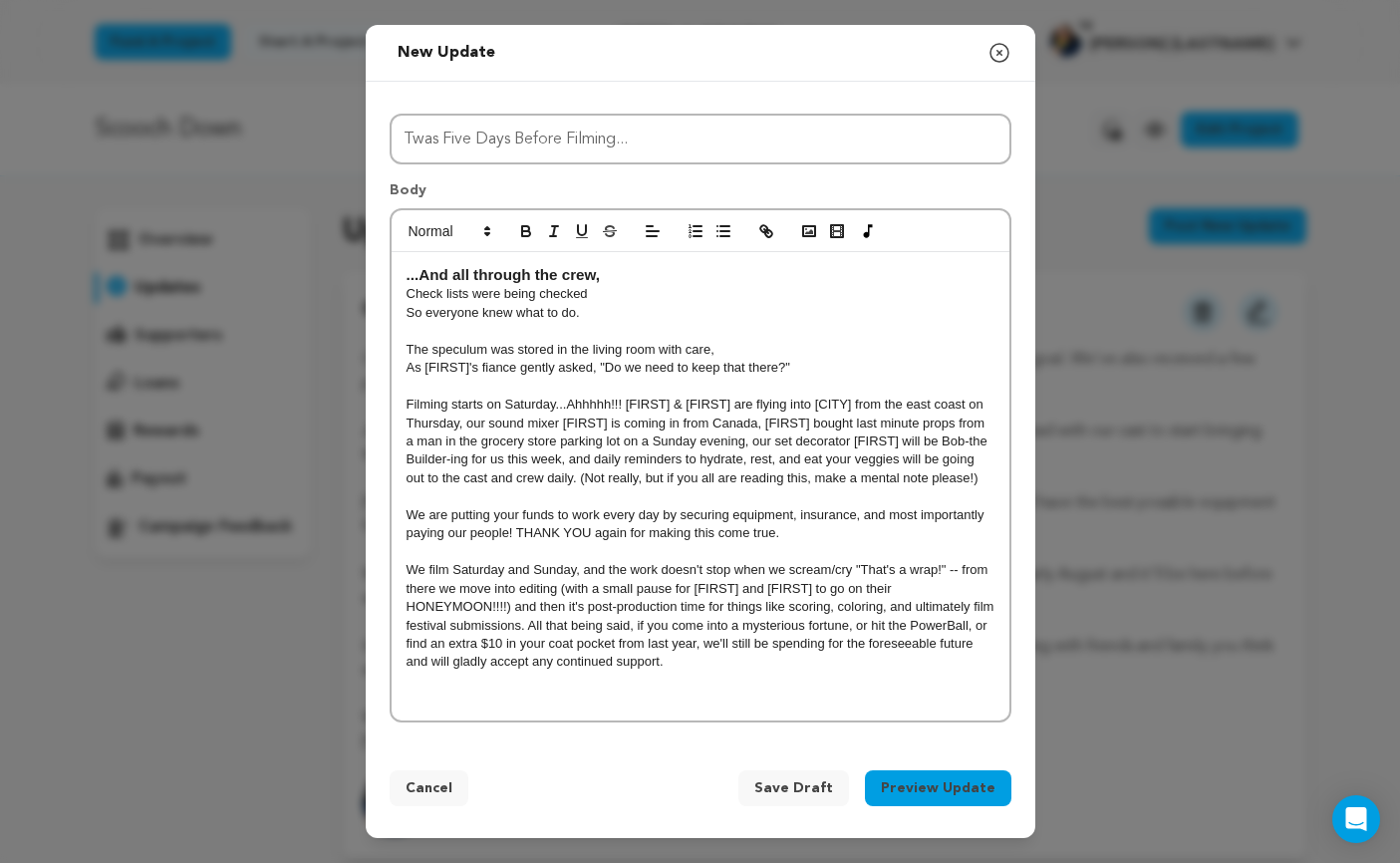 click on "We film Saturday and Sunday, and the work doesn't stop when we scream/cry "That's a wrap!" -- from there we move into editing (with a small pause for [FIRST] and [FIRST] to go on their HONEYMOON!!!!) and then it's post-production time for things like scoring, coloring, and ultimately film festival submissions. All that being said, if you come into a mysterious fortune, or hit the PowerBall, or find an extra $10 in your coat pocket from last year, we'll still be spending for the foreseeable future and will gladly accept any continued support." at bounding box center (700, 616) 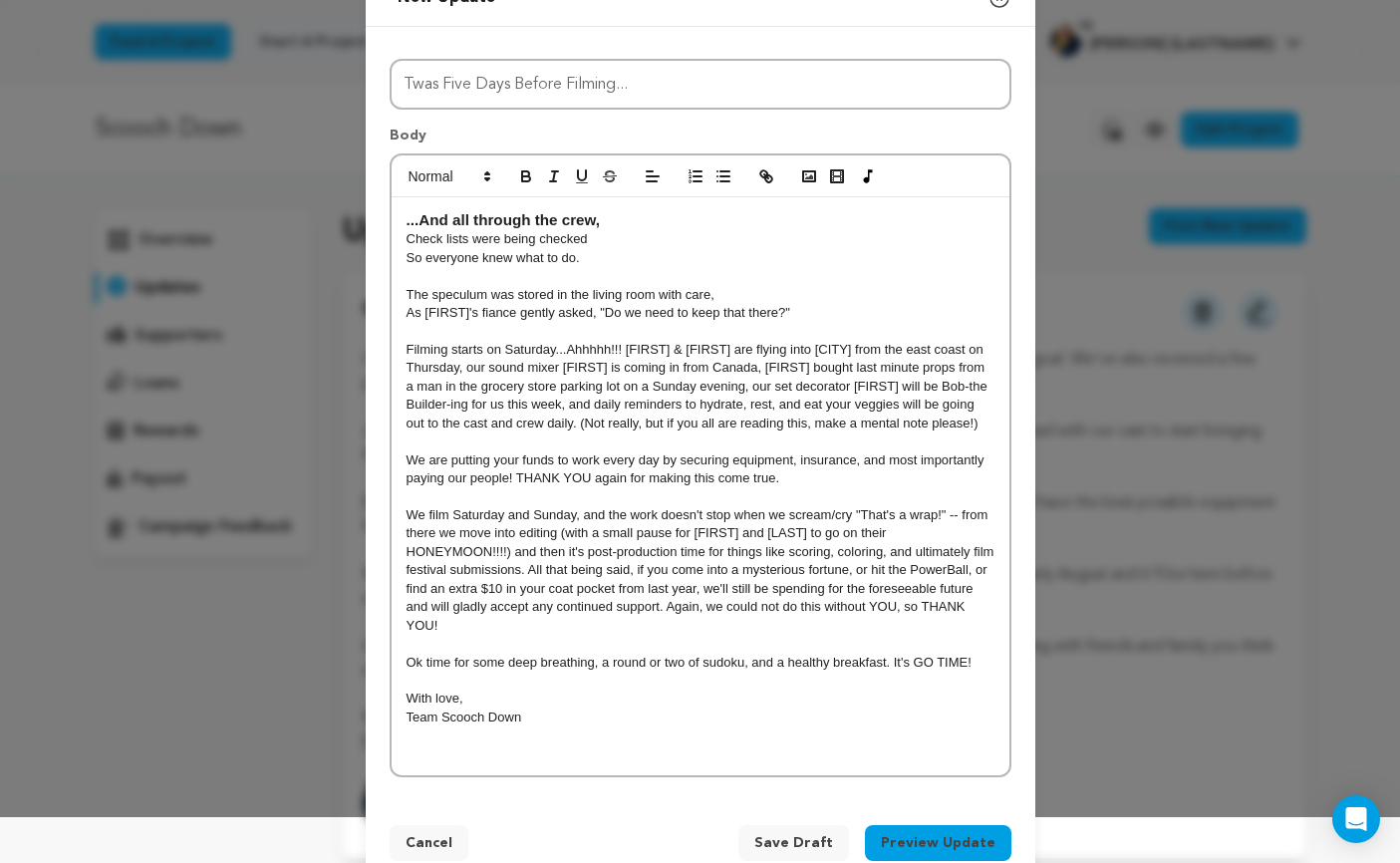scroll, scrollTop: 75, scrollLeft: 0, axis: vertical 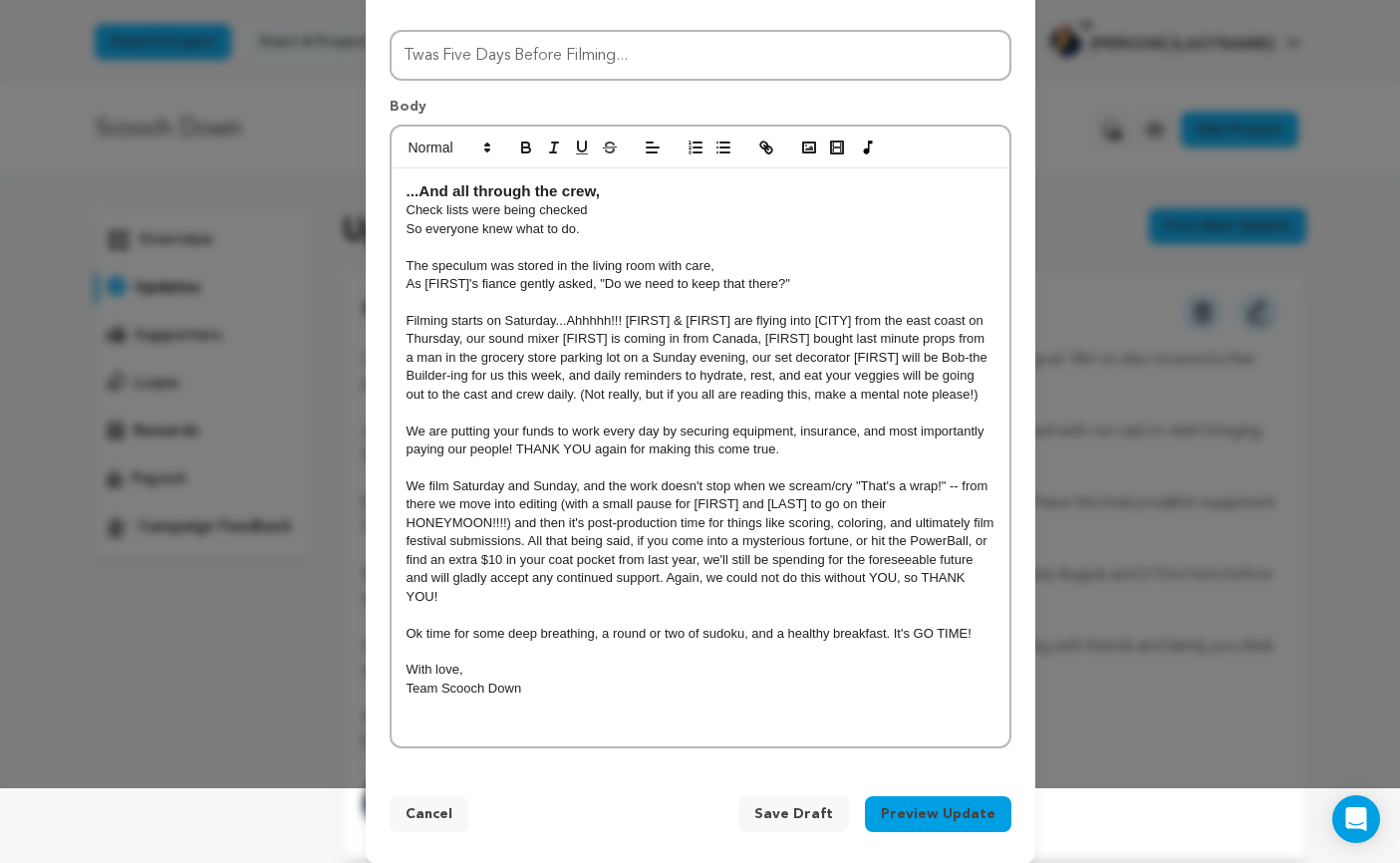click on "Preview Update" at bounding box center [938, 814] 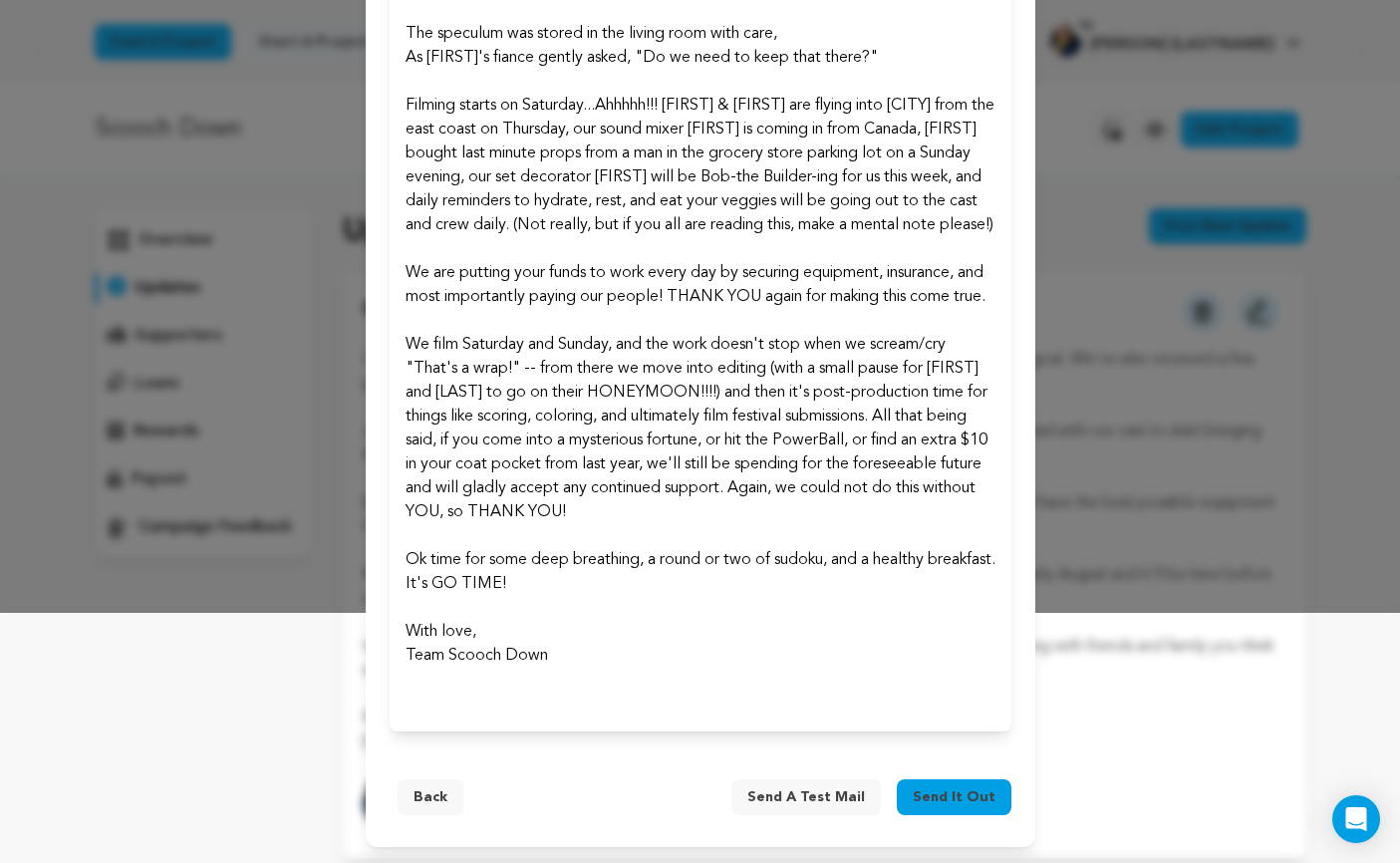 scroll, scrollTop: 298, scrollLeft: 0, axis: vertical 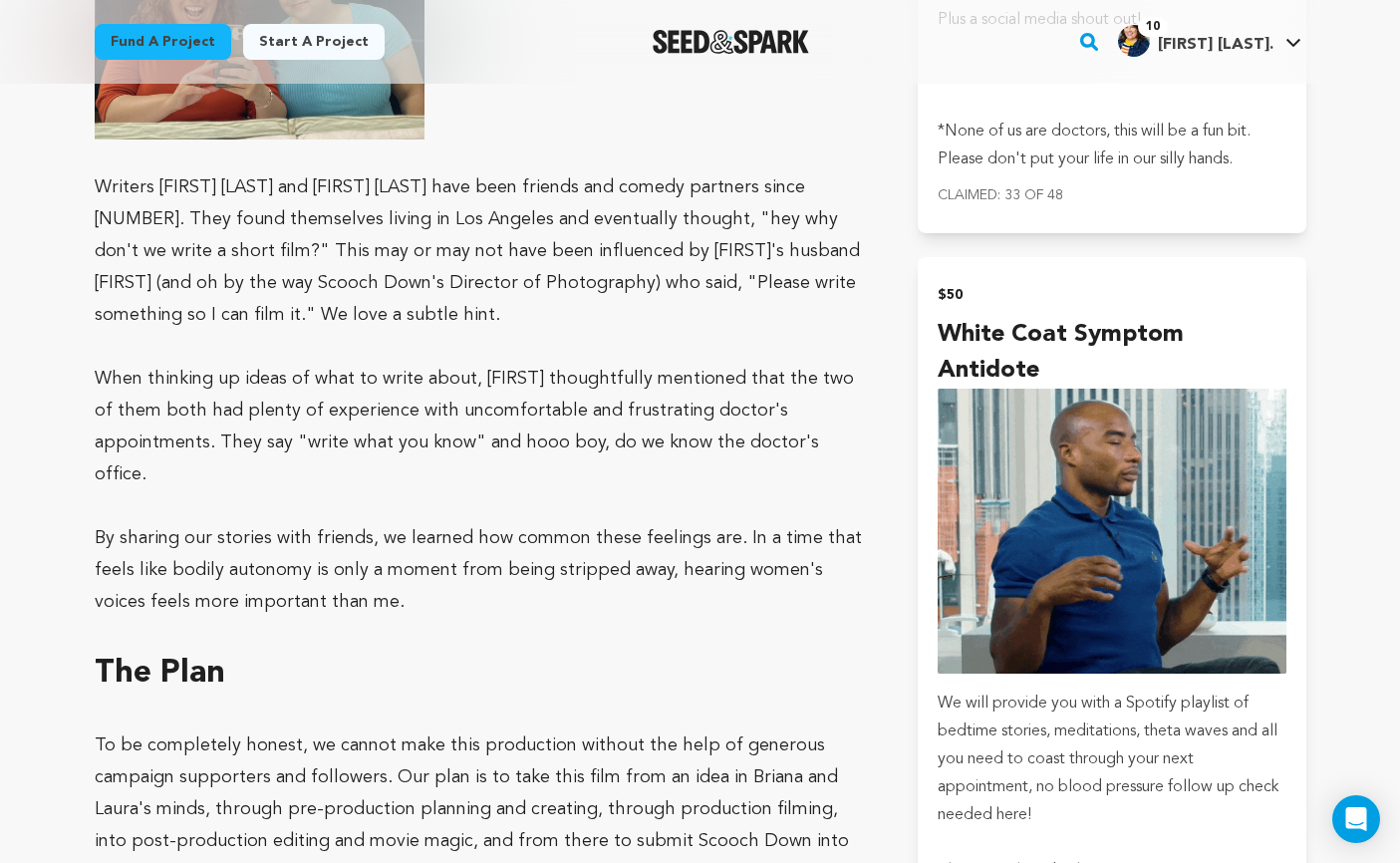 click on "Writers [FIRST] [LAST] and [FIRST] [LAST] have been friends and comedy partners since [NUMBER]. They found themselves living in Los Angeles and eventually thought, "hey why don't we write a short film?" This may or may not have been influenced by [FIRST]'s husband [FIRST] (and oh by the way Scooch Down's Director of Photography) who said, "Please write something so I can film it." We love a subtle hint." at bounding box center (482, 251) 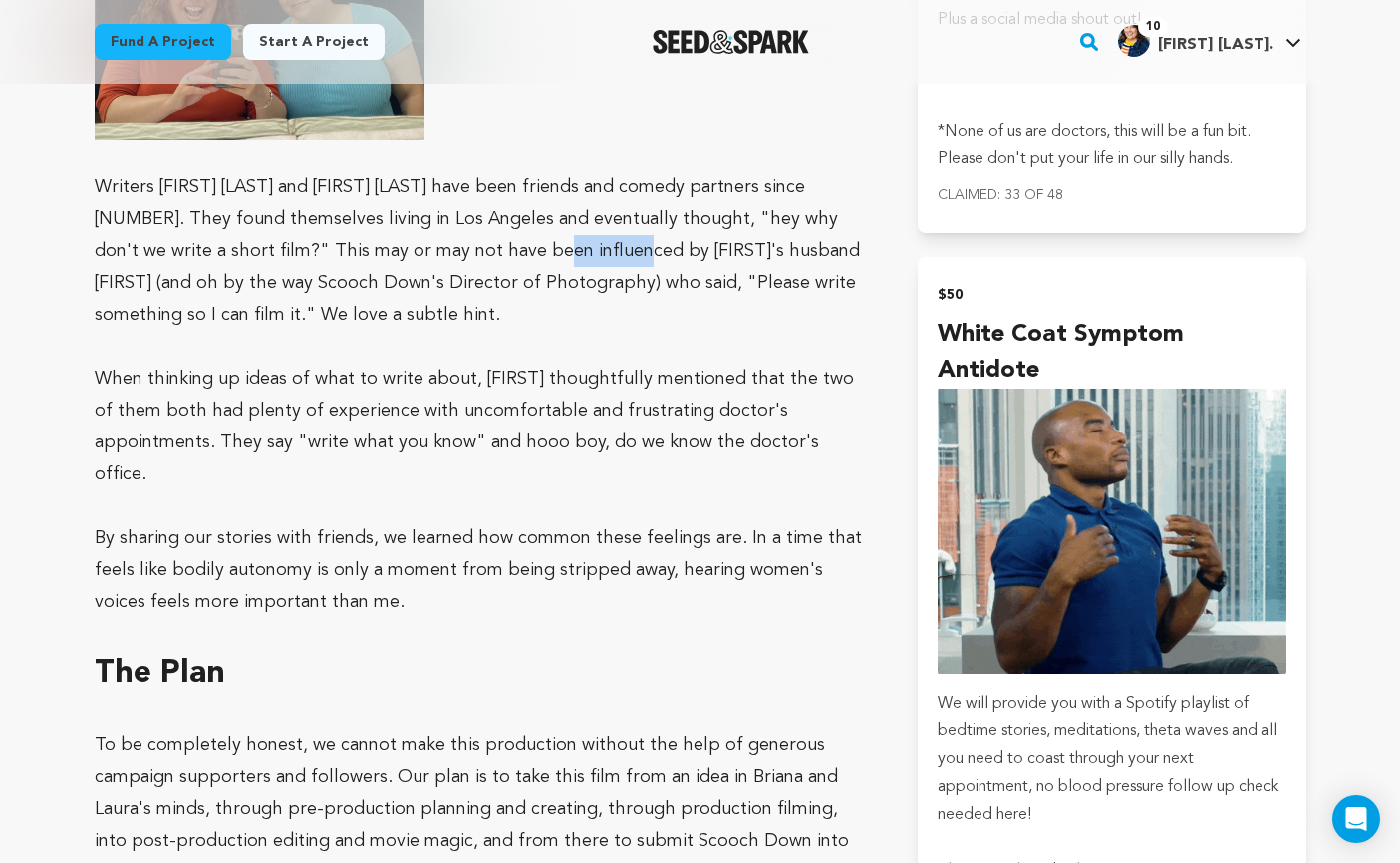click on "Writers [FIRST] and [FIRST] have been friends and comedy partners since [YEAR]. They found themselves living in [CITY] and eventually thought, "hey why don't we write a short film?" This may or may not have been influenced by [FIRST]'s husband [FIRST] (and oh by the way Scooch Down's Director of Photography) who said, "Please write something so I can film it." We love a subtle hint." at bounding box center [482, 251] 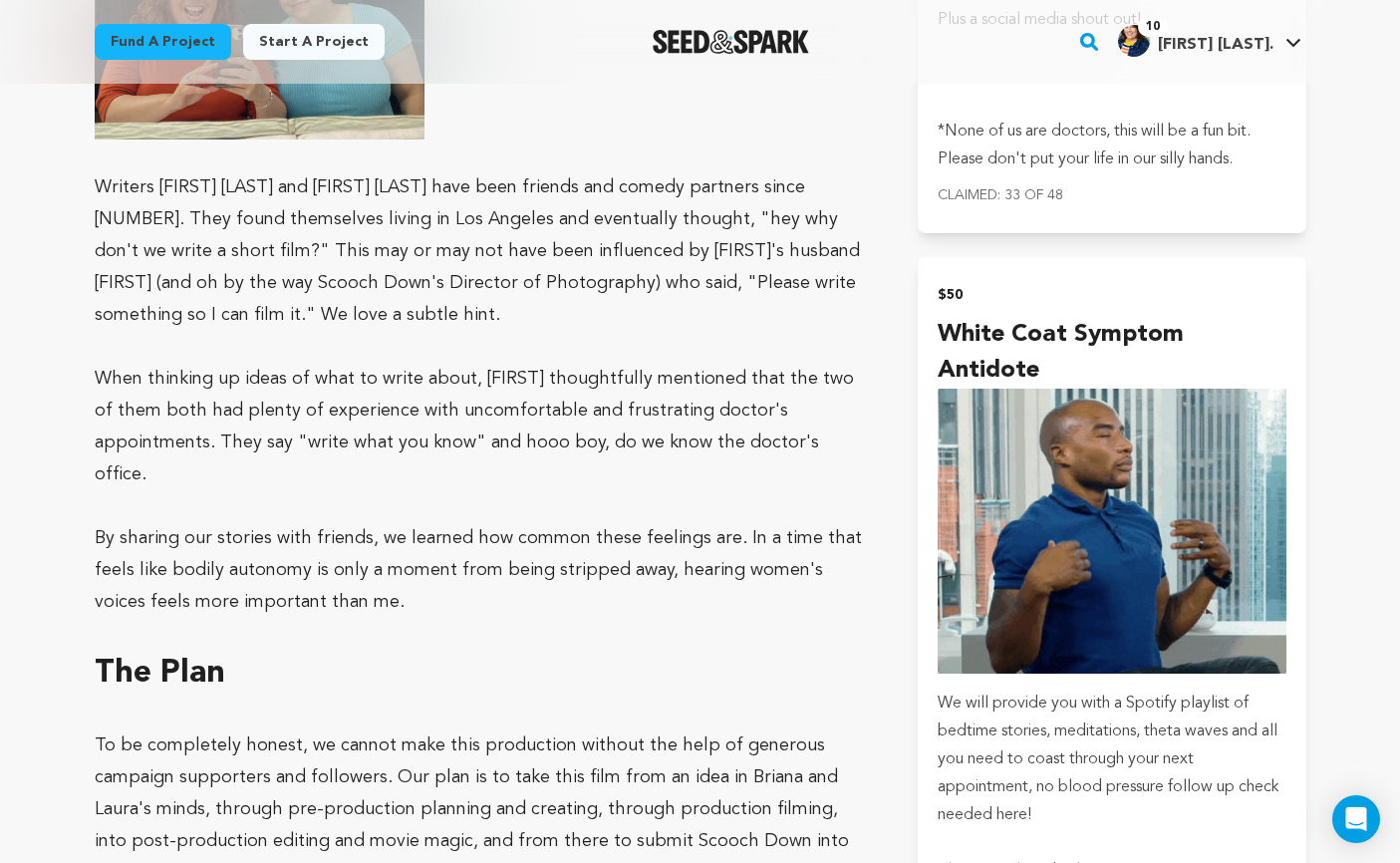 click on "Writers [FIRST] and [FIRST] have been friends and comedy partners since [YEAR]. They found themselves living in [CITY] and eventually thought, "hey why don't we write a short film?" This may or may not have been influenced by [FIRST]'s husband [FIRST] (and oh by the way Scooch Down's Director of Photography) who said, "Please write something so I can film it." We love a subtle hint." at bounding box center (482, 251) 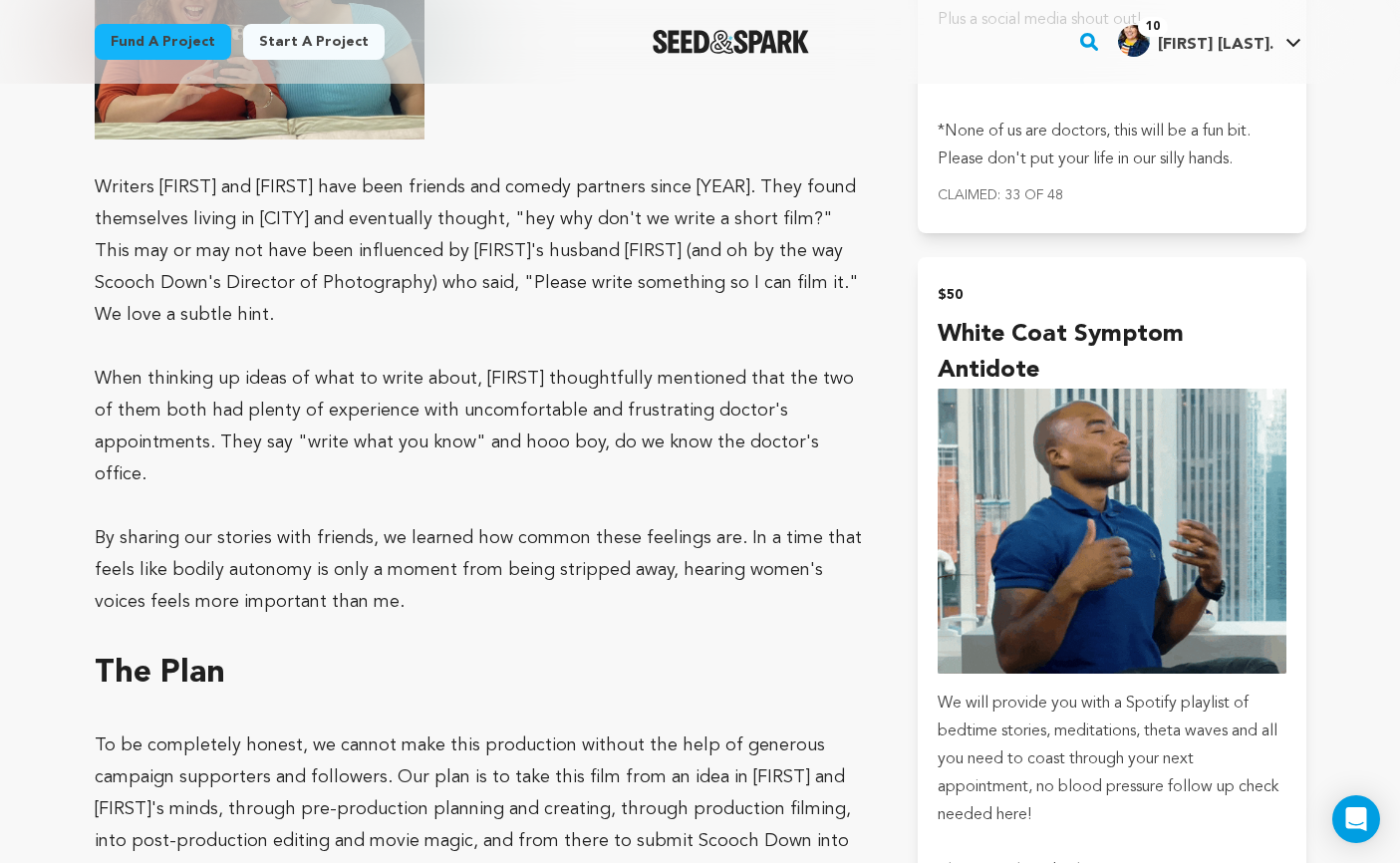 scroll, scrollTop: 2290, scrollLeft: 0, axis: vertical 